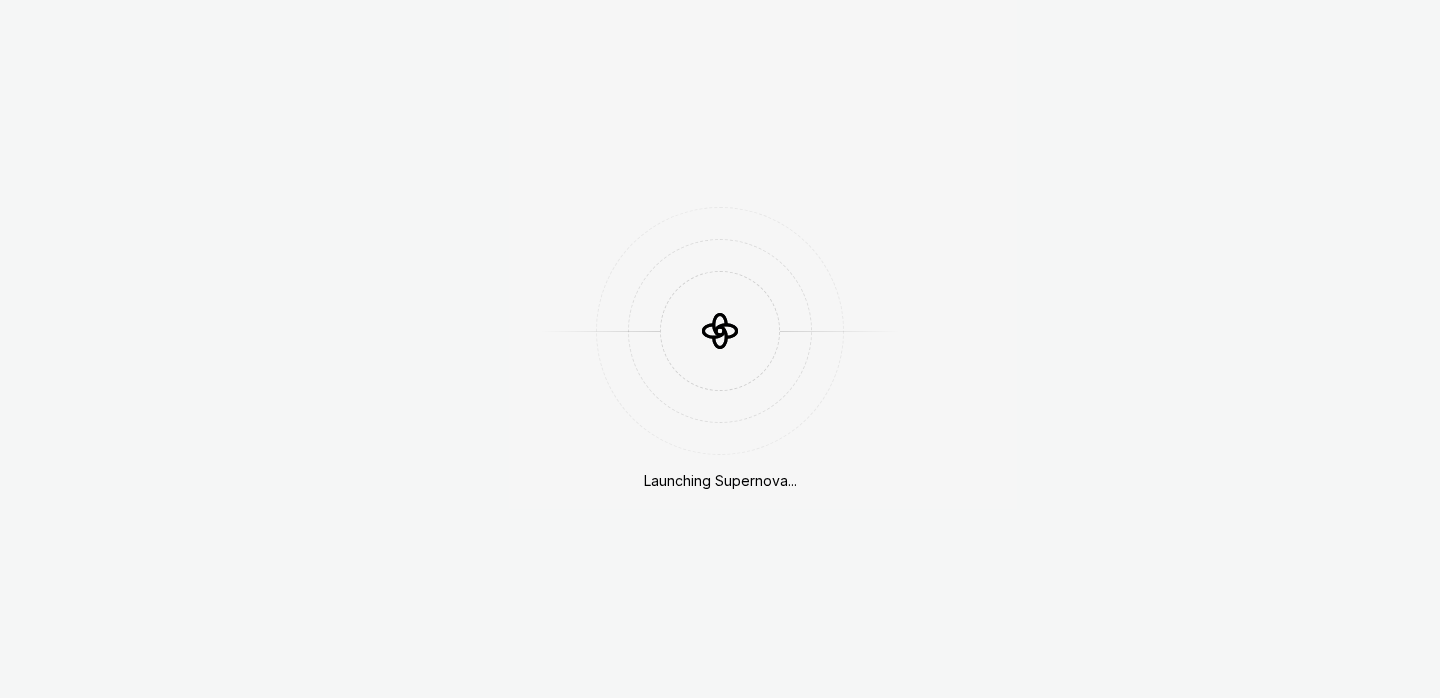 scroll, scrollTop: 0, scrollLeft: 0, axis: both 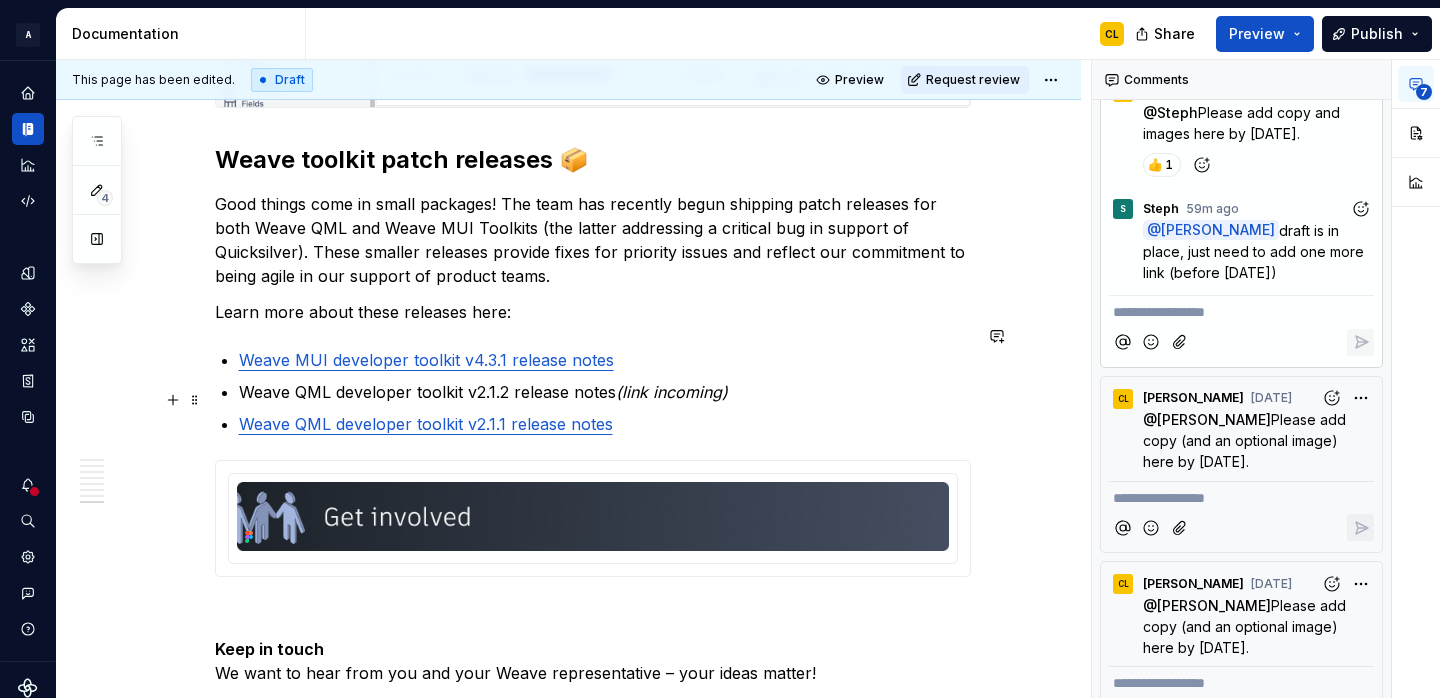 click at bounding box center [173, 400] 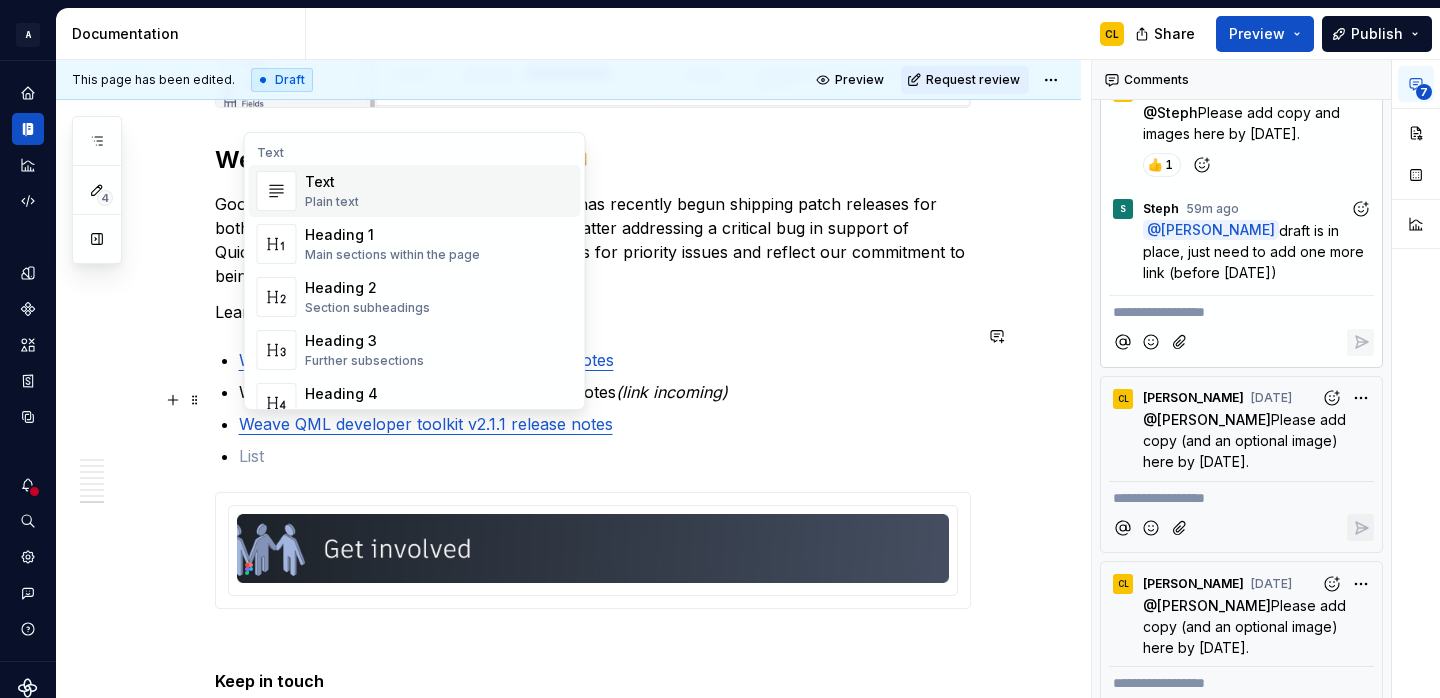click on "Plain text" at bounding box center [332, 202] 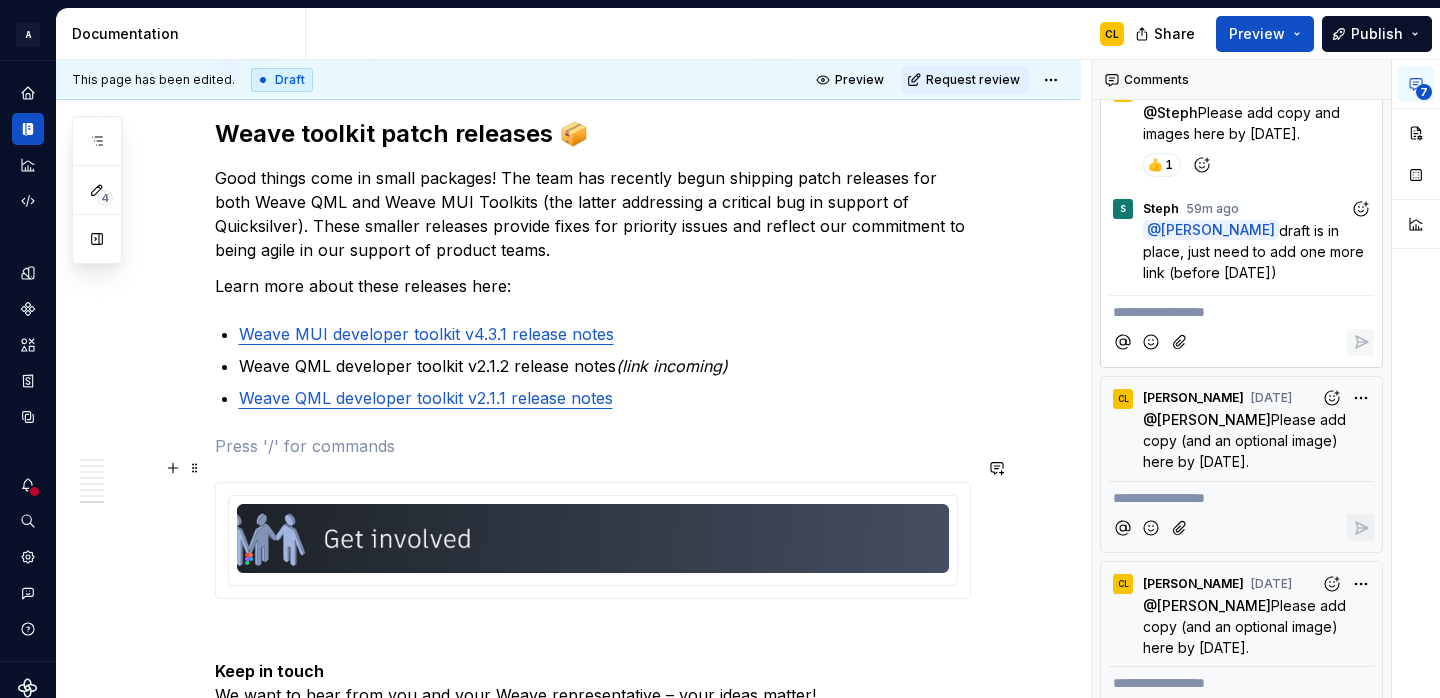 scroll, scrollTop: 5009, scrollLeft: 0, axis: vertical 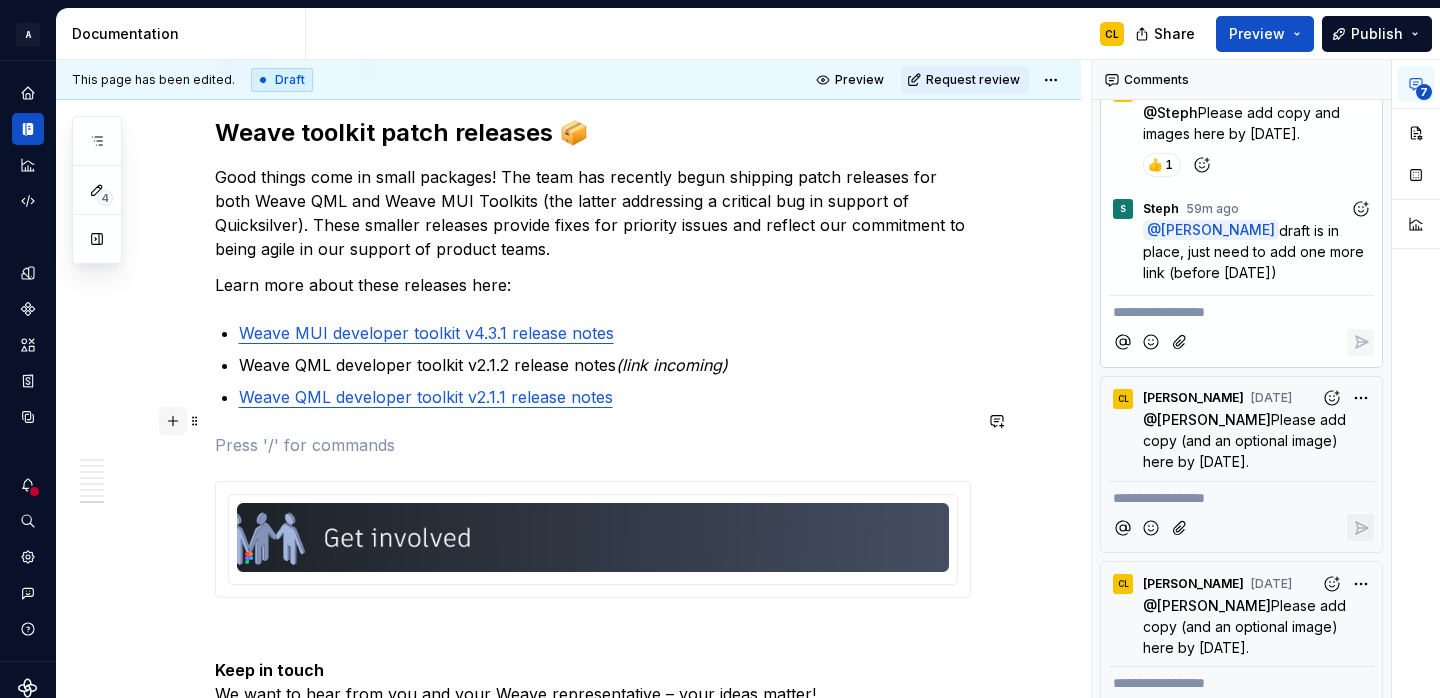 click at bounding box center (173, 421) 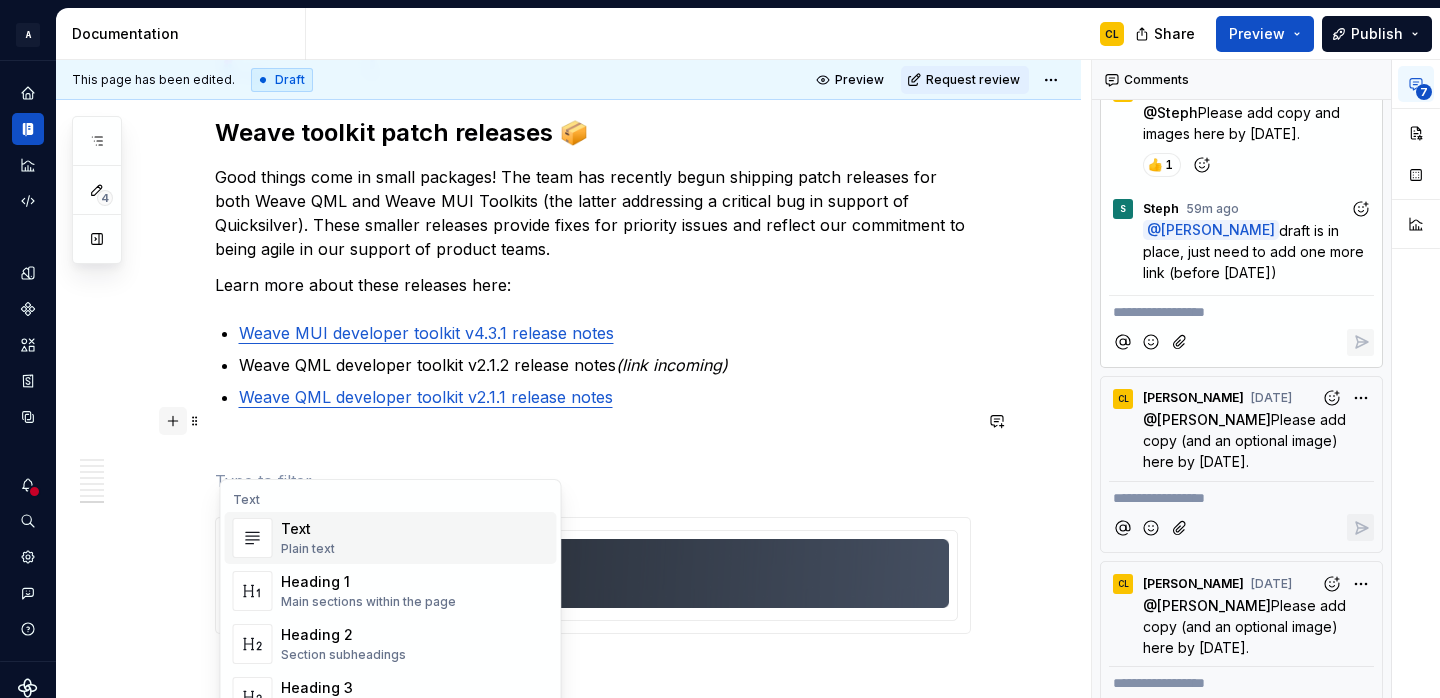 click at bounding box center (173, 421) 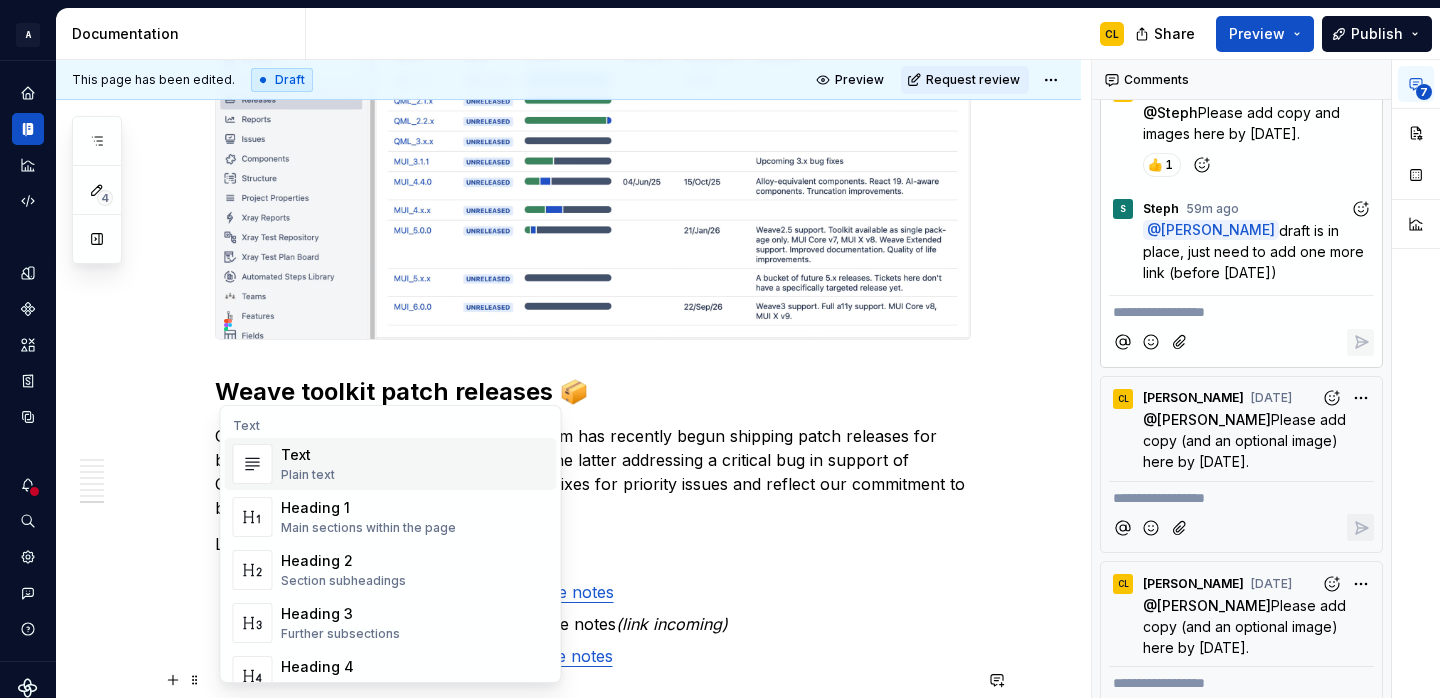scroll, scrollTop: 4746, scrollLeft: 0, axis: vertical 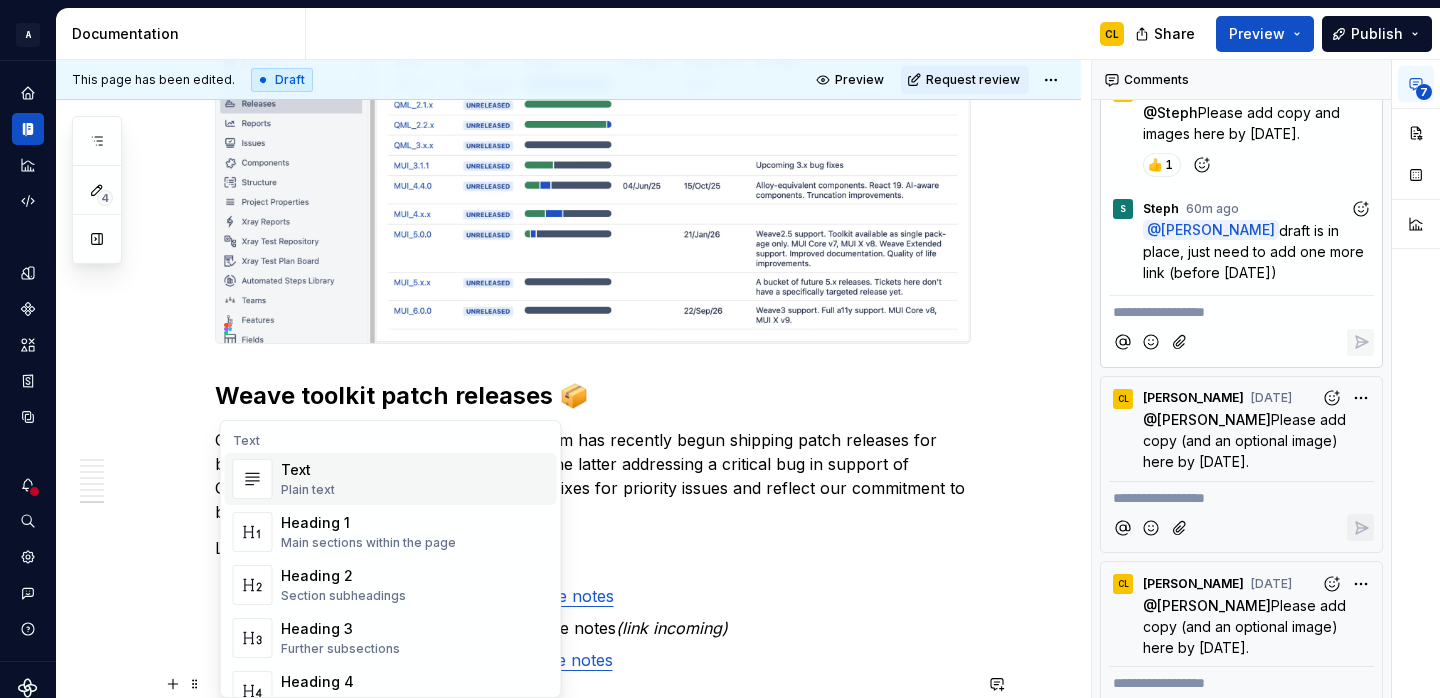 click on "Weave toolkit patch releases 📦" at bounding box center [402, 395] 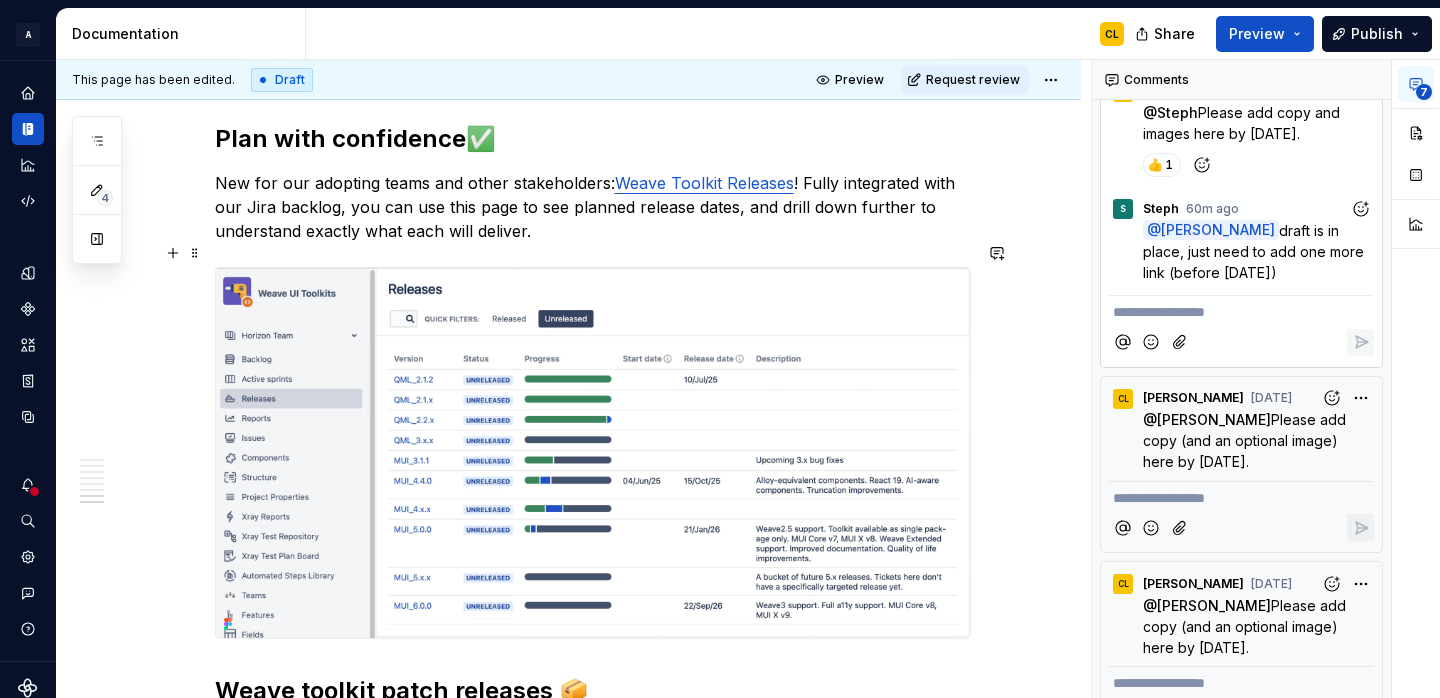 scroll, scrollTop: 4366, scrollLeft: 0, axis: vertical 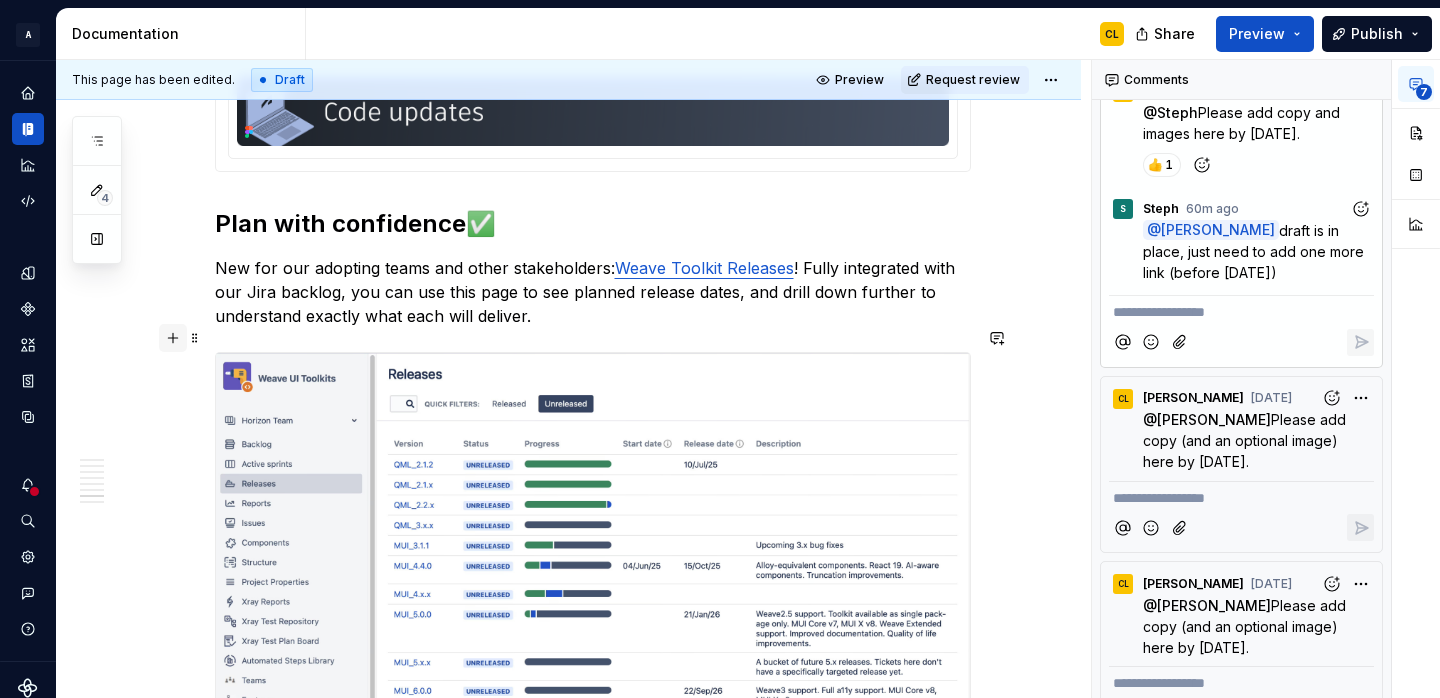 click at bounding box center [173, 338] 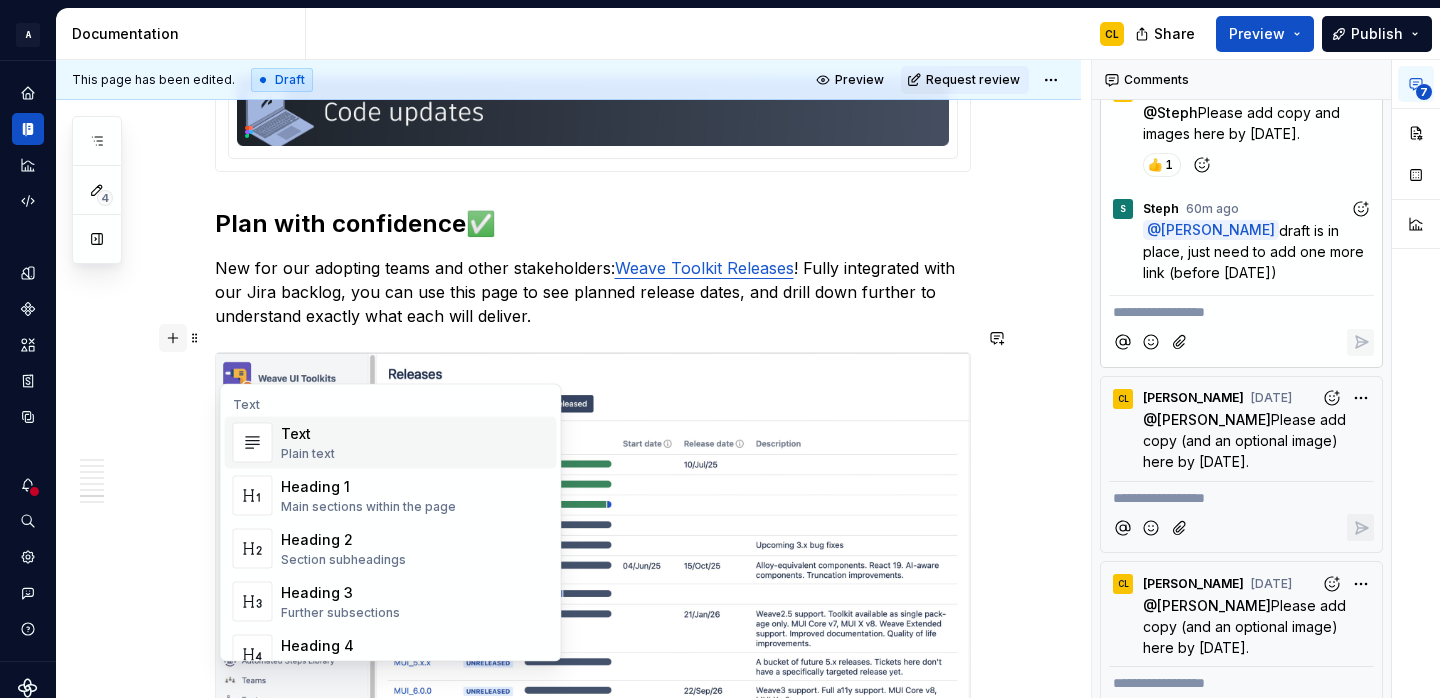scroll, scrollTop: 4418, scrollLeft: 0, axis: vertical 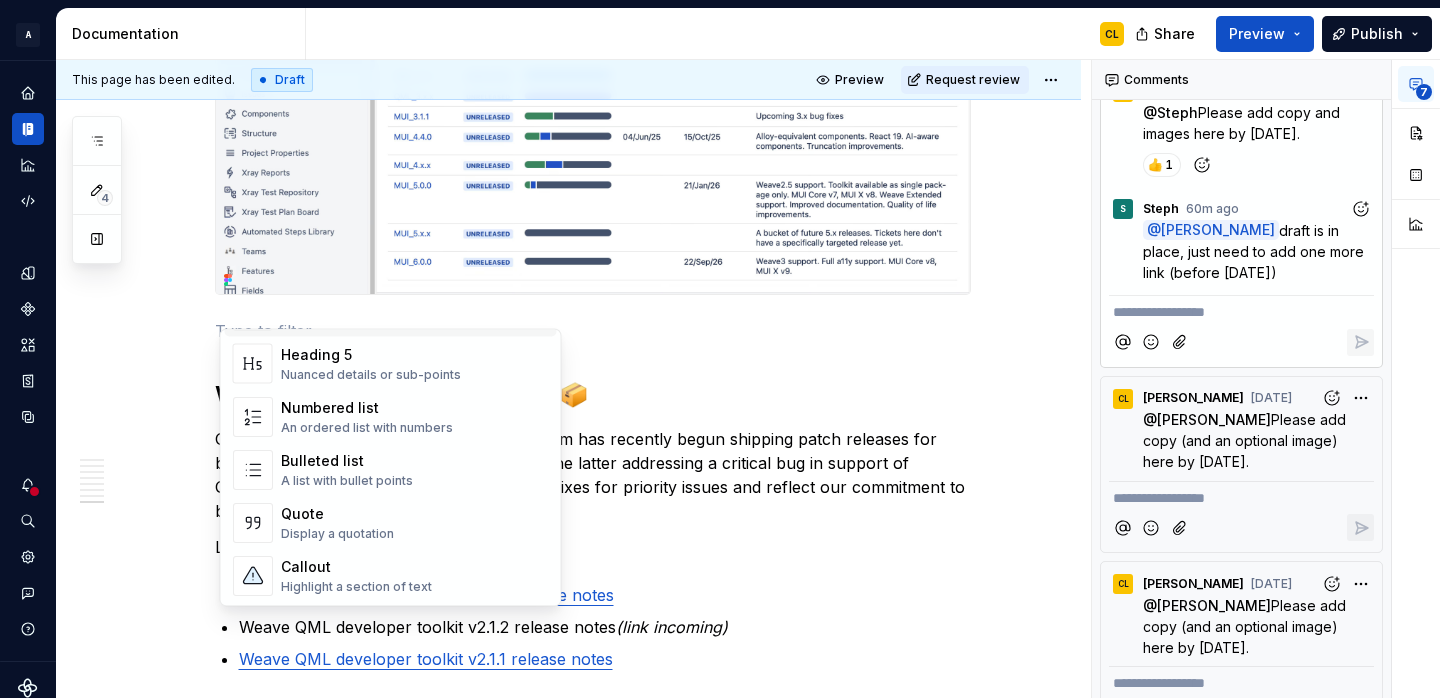 click at bounding box center (593, 331) 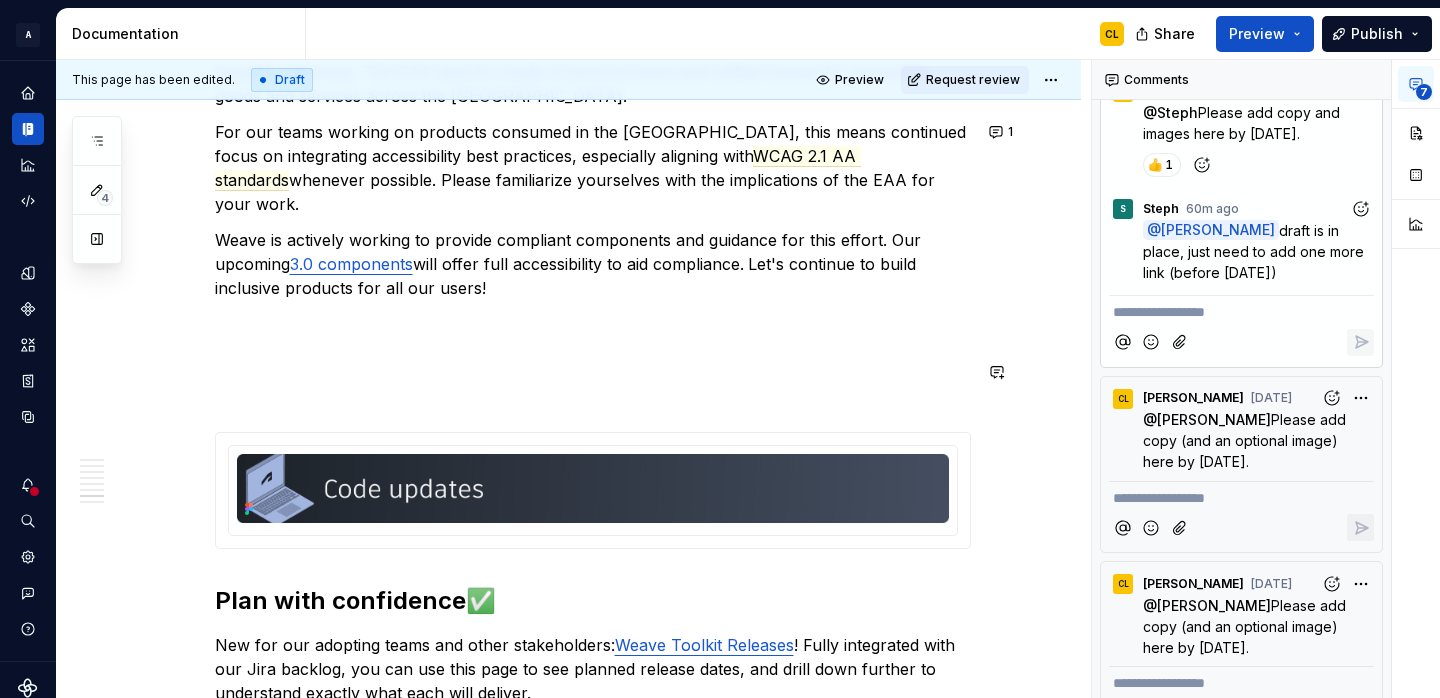 scroll, scrollTop: 3988, scrollLeft: 0, axis: vertical 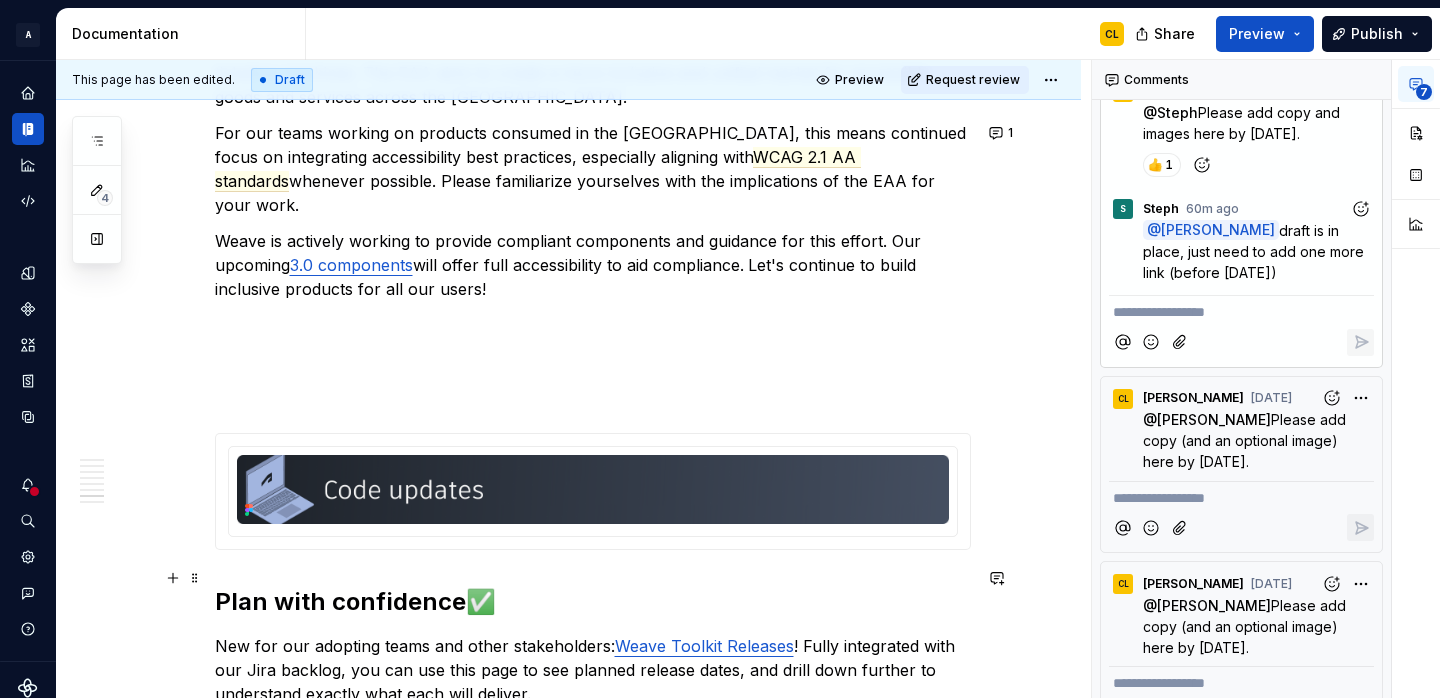 click on "Plan with confidence" at bounding box center [340, 601] 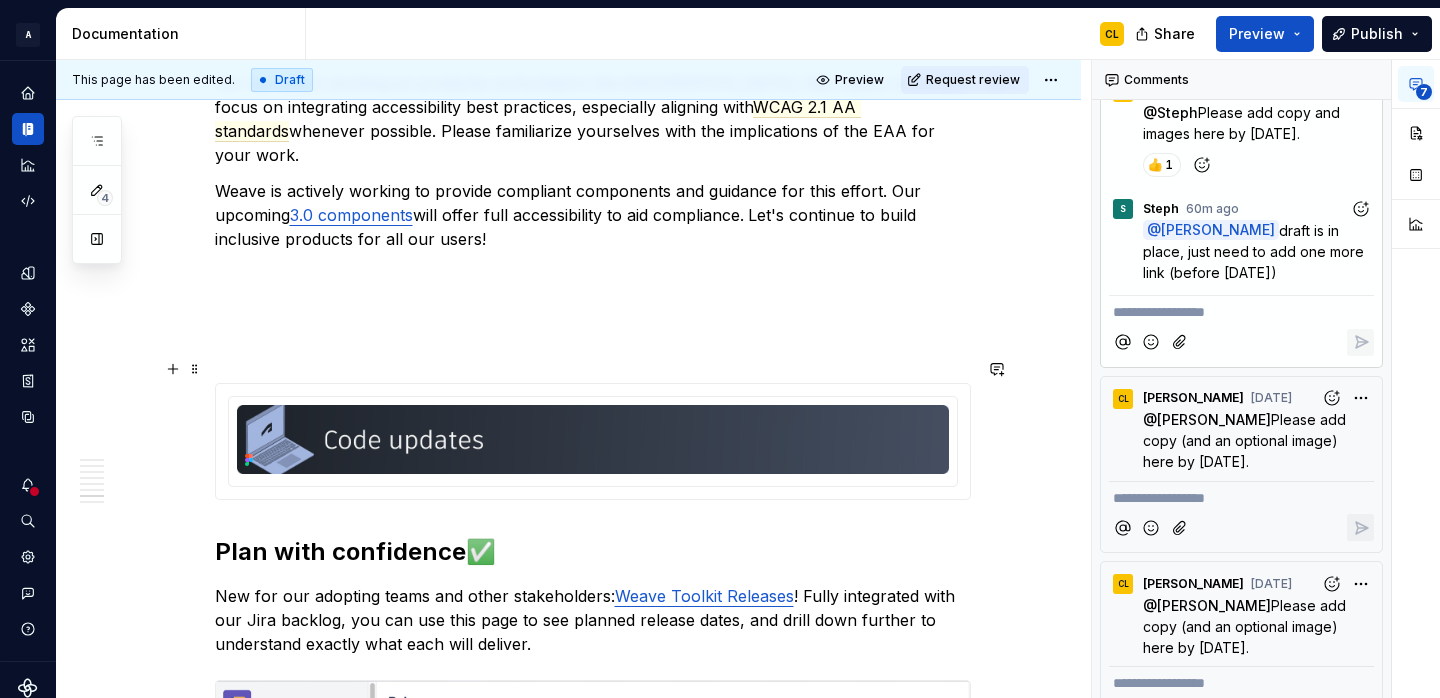 scroll, scrollTop: 4039, scrollLeft: 0, axis: vertical 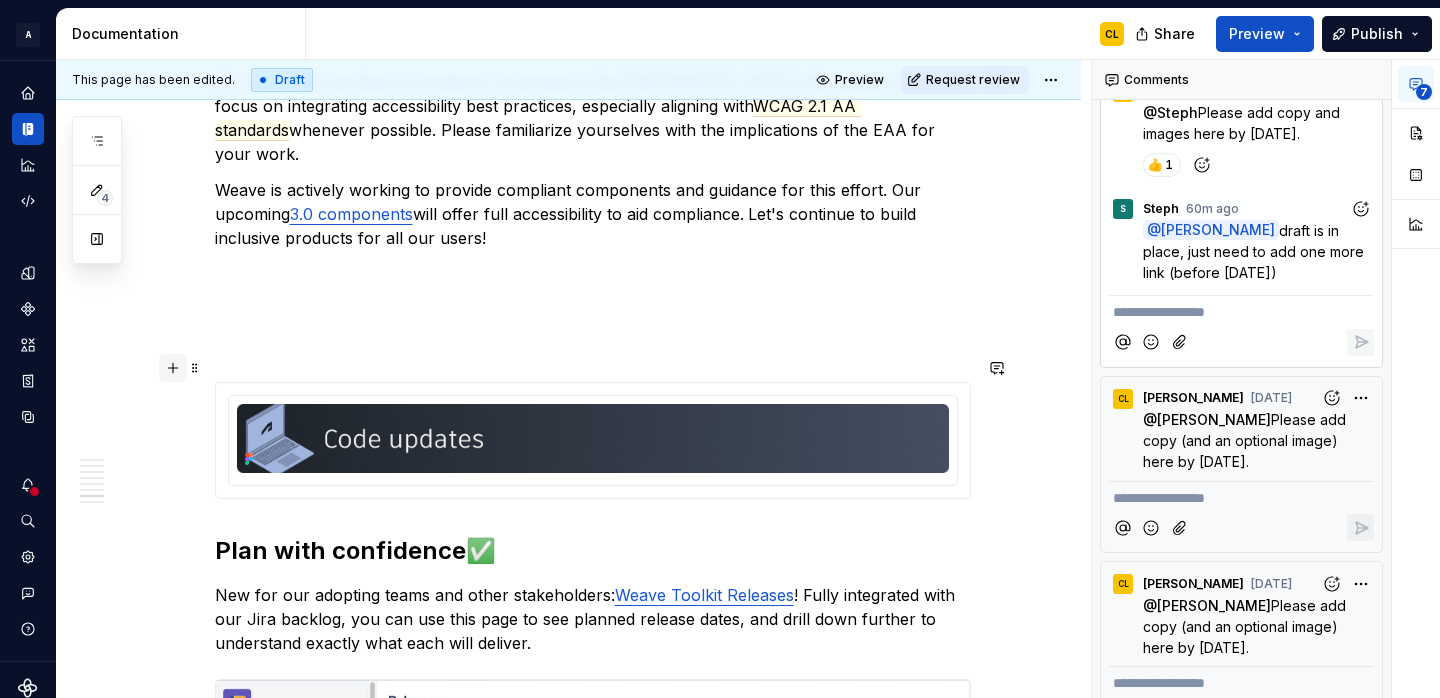 click at bounding box center [173, 368] 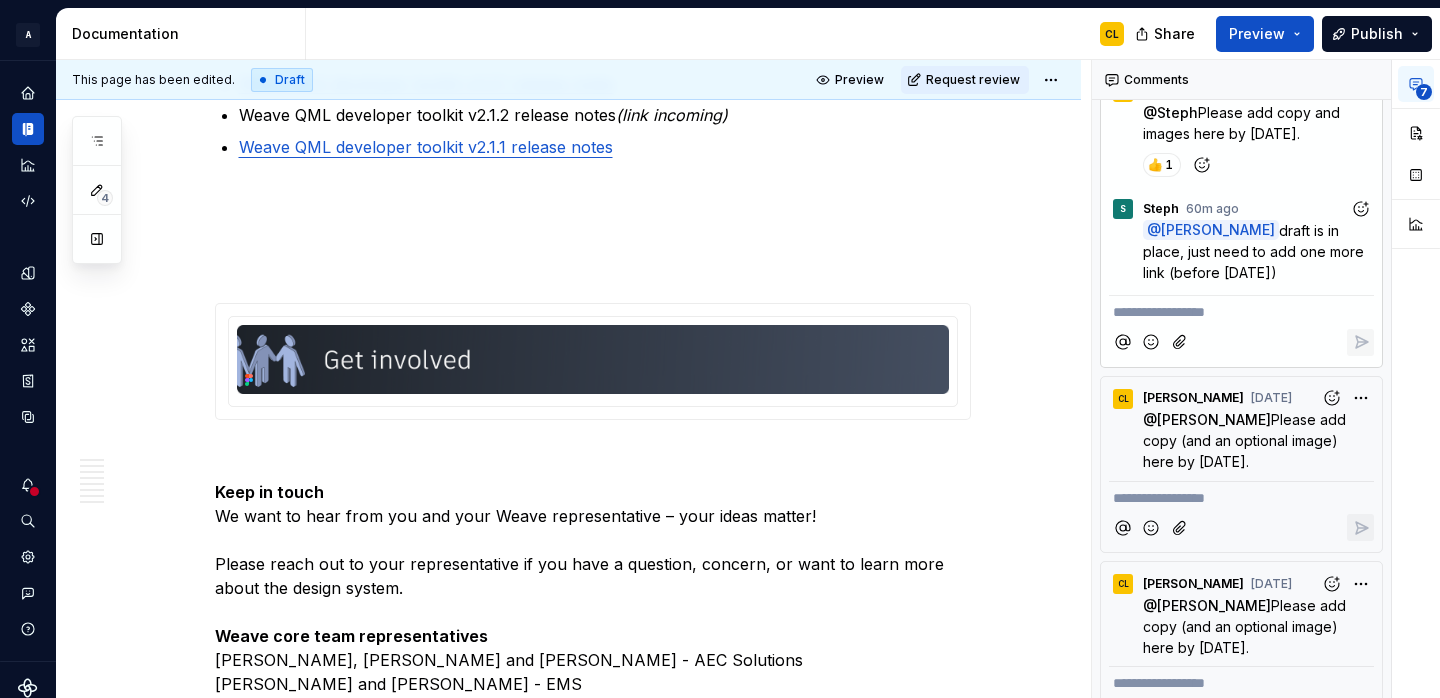scroll, scrollTop: 5363, scrollLeft: 0, axis: vertical 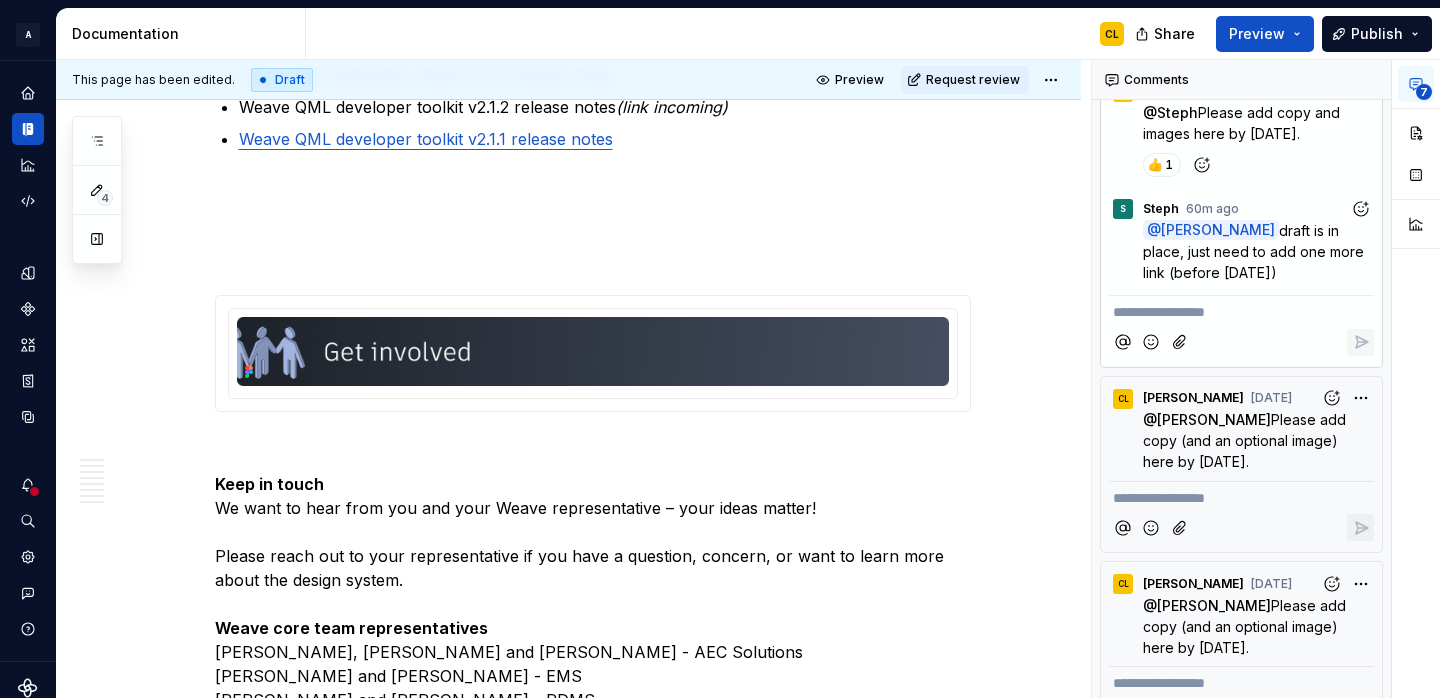 click on "Keep in touch" at bounding box center (269, 484) 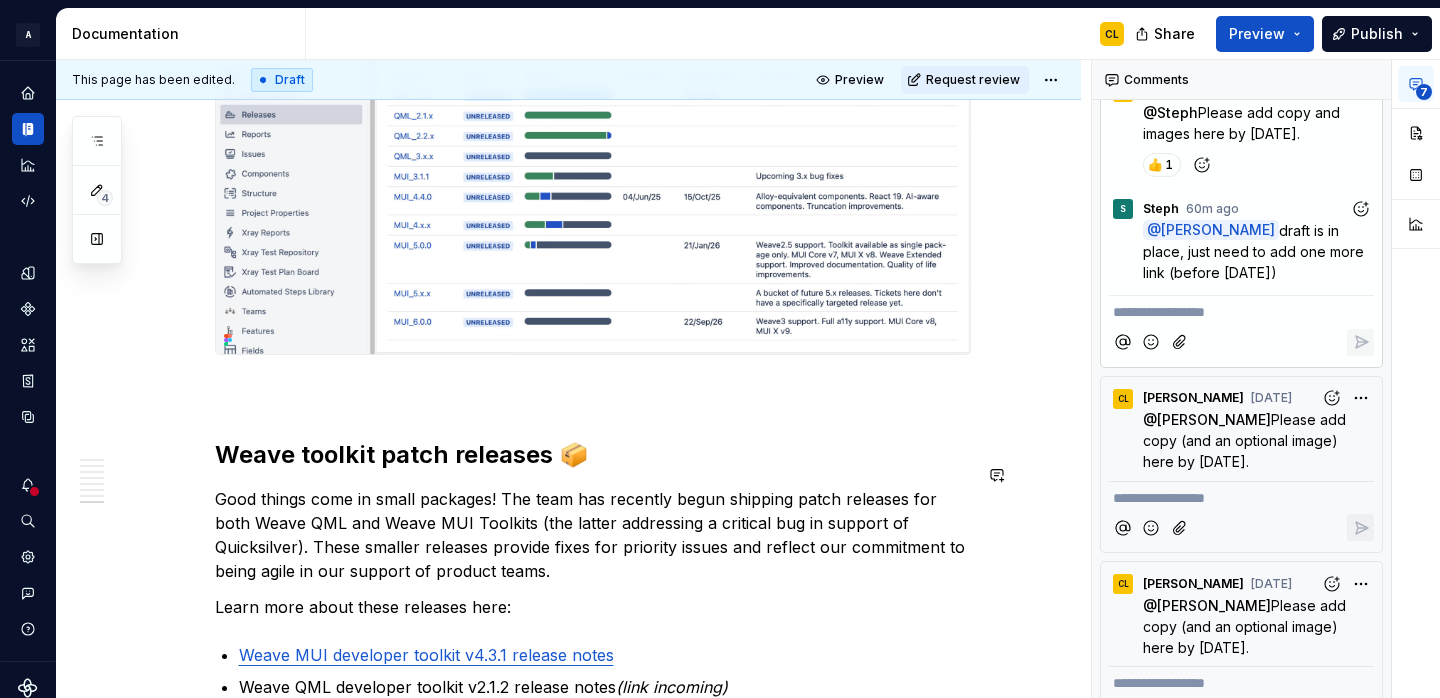 scroll, scrollTop: 4754, scrollLeft: 0, axis: vertical 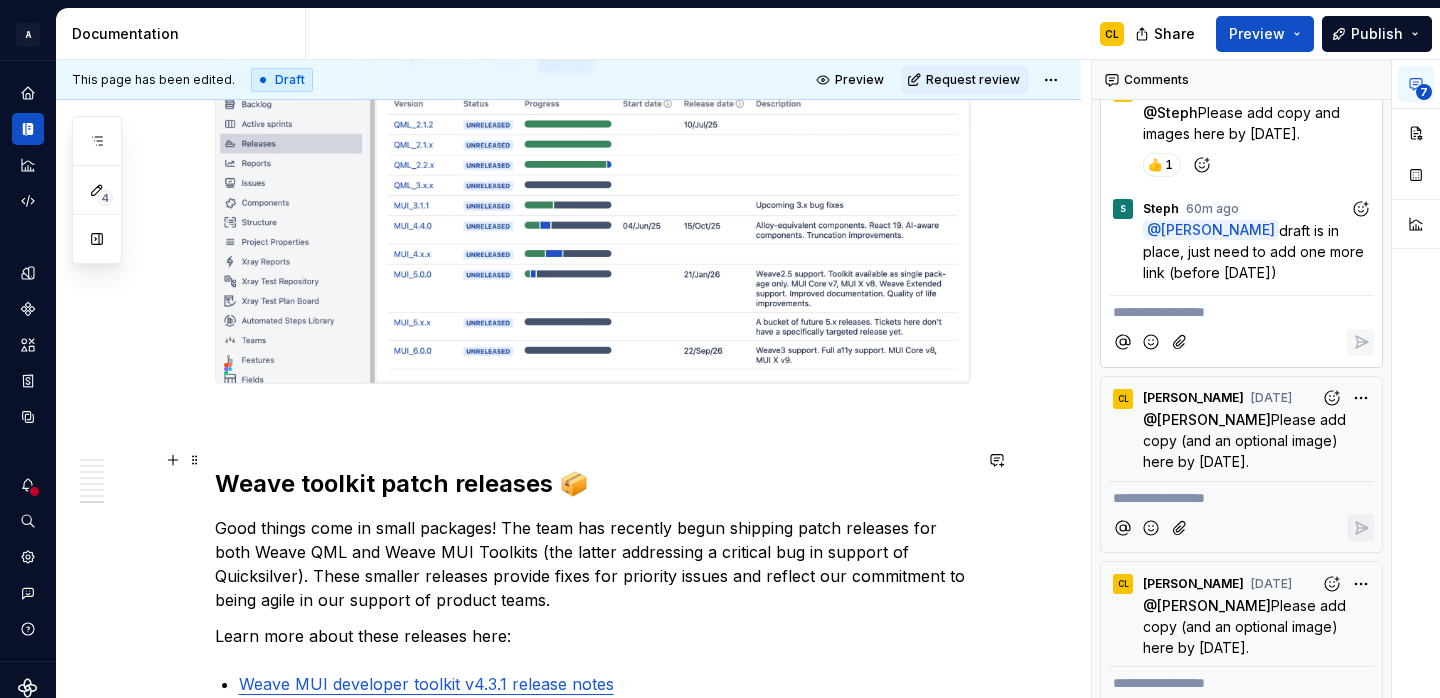 click on "Weave toolkit patch releases 📦" at bounding box center (402, 483) 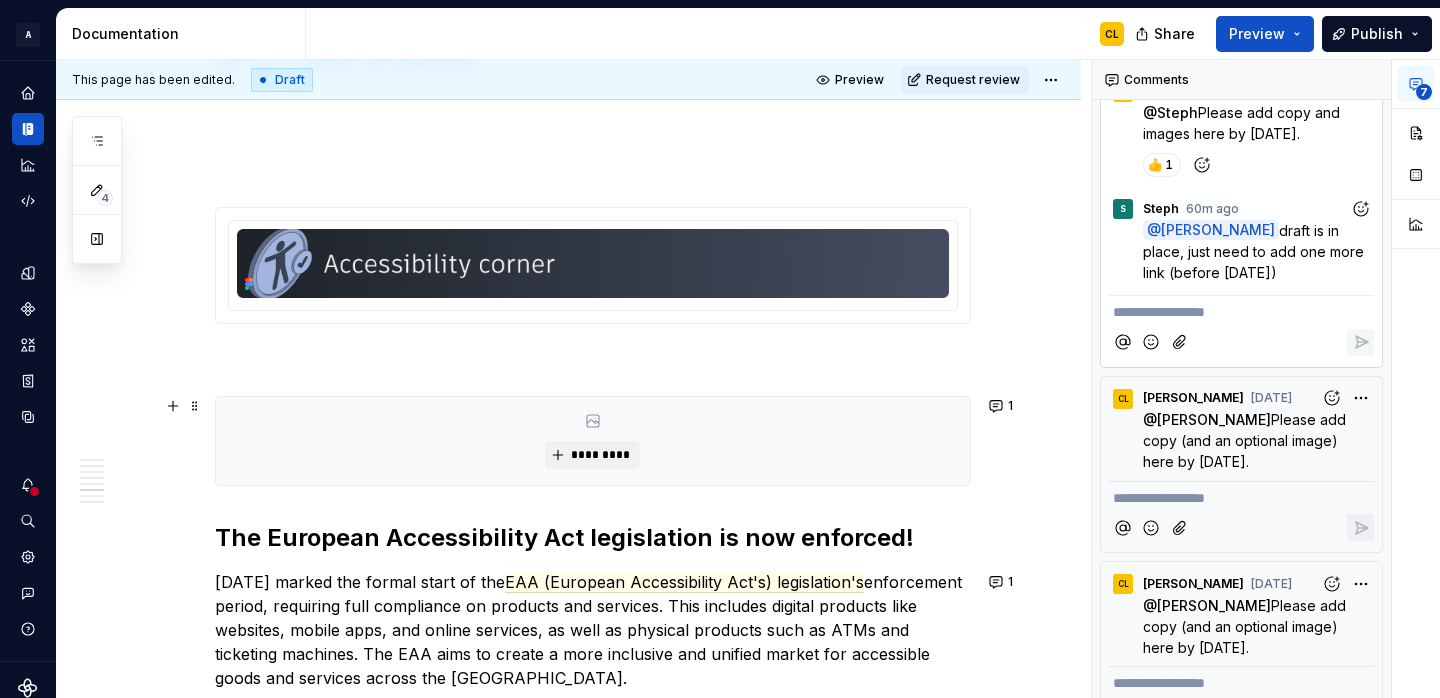 scroll, scrollTop: 3397, scrollLeft: 0, axis: vertical 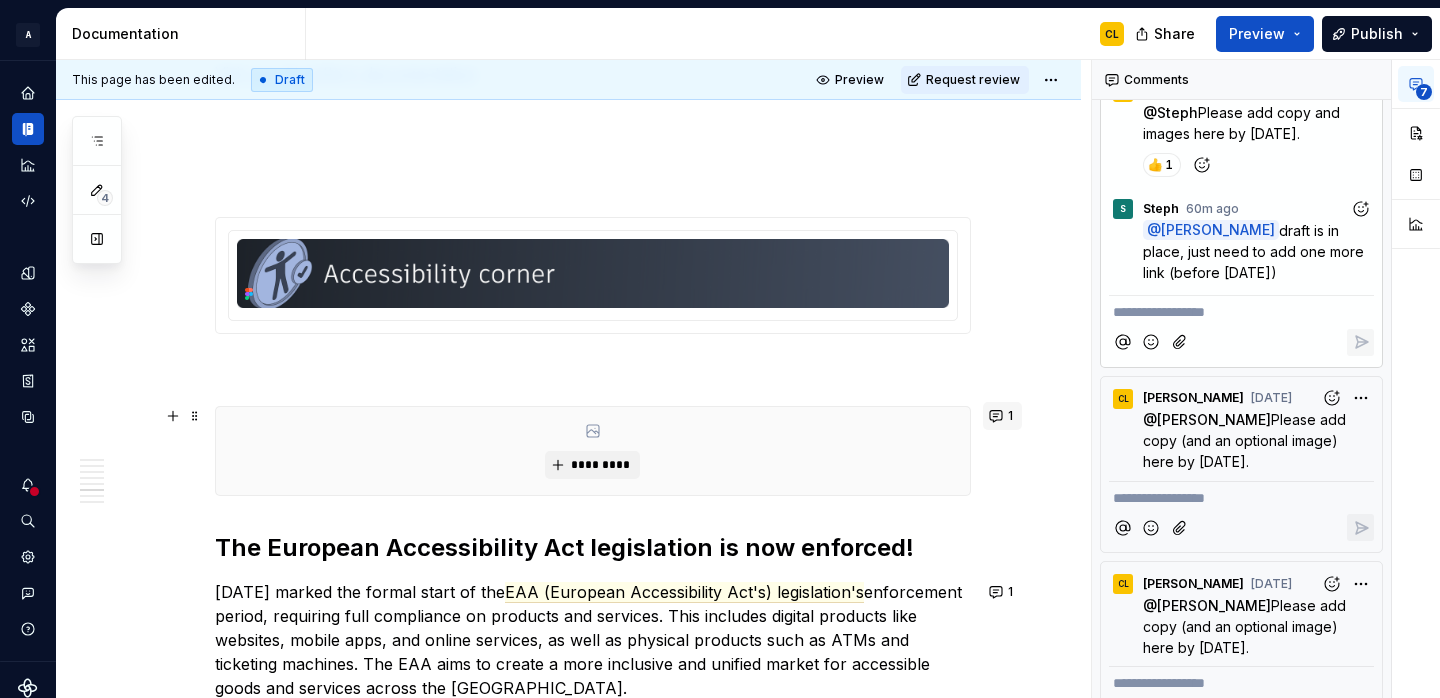 click on "1" at bounding box center (1002, 416) 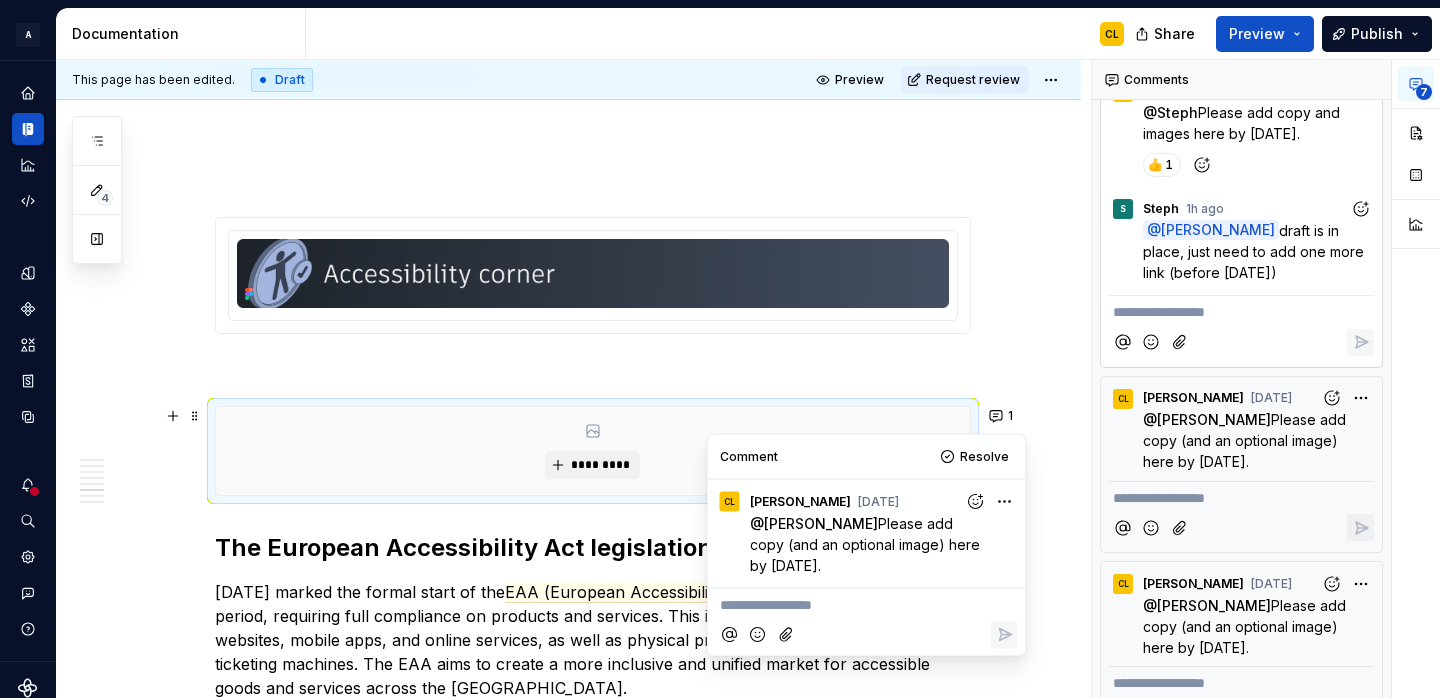 click on "Intro TBD (As always, be sure to connect to VPN to ensure access to all the links below.) Title TBD Body copy TBD  ********* Component page updates are live! 🚀 We’ve just rolled out the first wave of refreshed component pages on the Weave website! Built from real feedback across teams at [GEOGRAPHIC_DATA], the new layout makes it easier to scan, navigate, and get the guidance you need. It includes tabs with improved information architecture, quick links to Figma sheets, Storybook previews, status checklists, and more! AI office hours Working on an AI-powered experience? Join our  UX/AI Inter-org Office Hours  to get feedback, validate your ideas, and collaborate with fellow designers. This is a great space to: Learn more about  conversation design  and creating workflows for  Autodesk Assistant Review your AI-driven prototypes, experiences, and the new  Weave AI component applications  in context Validate your use case and approach to  probabilistic design Sign up here ********* Body copy TBD *********" at bounding box center (568, 188) 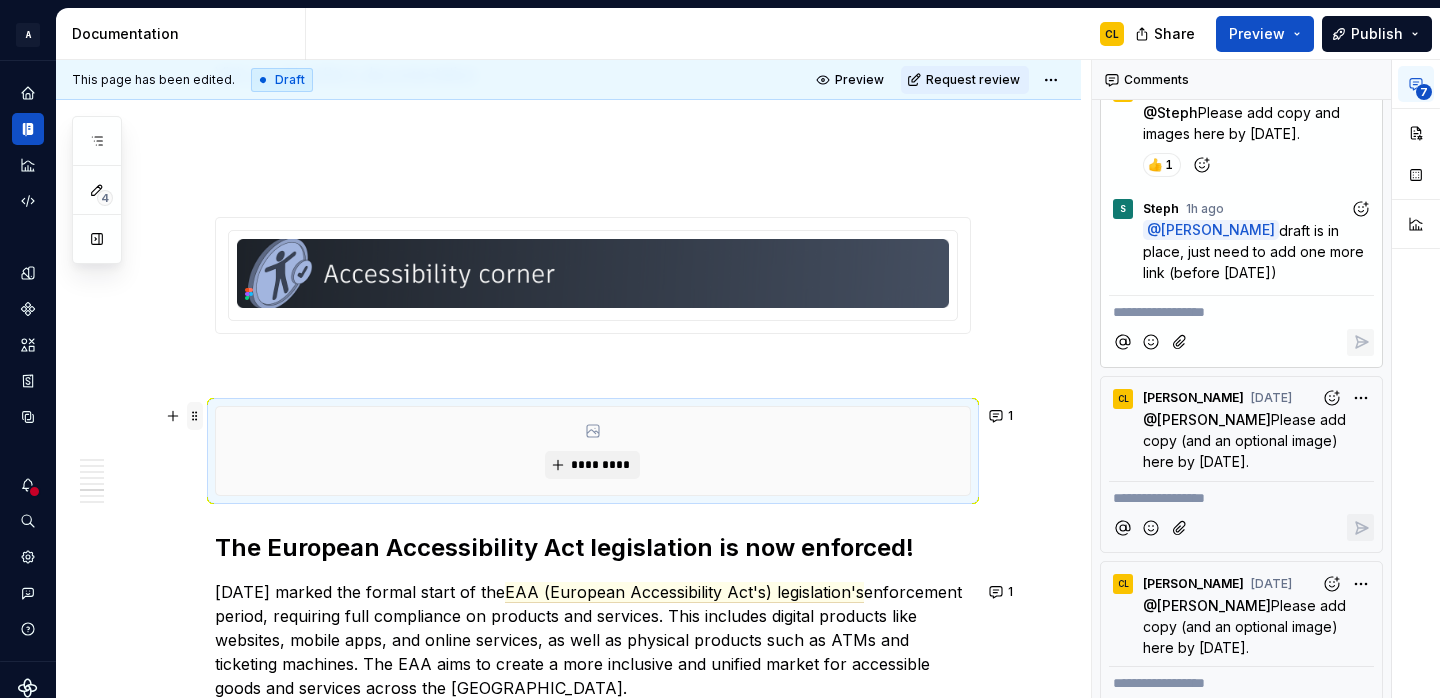 click at bounding box center [195, 416] 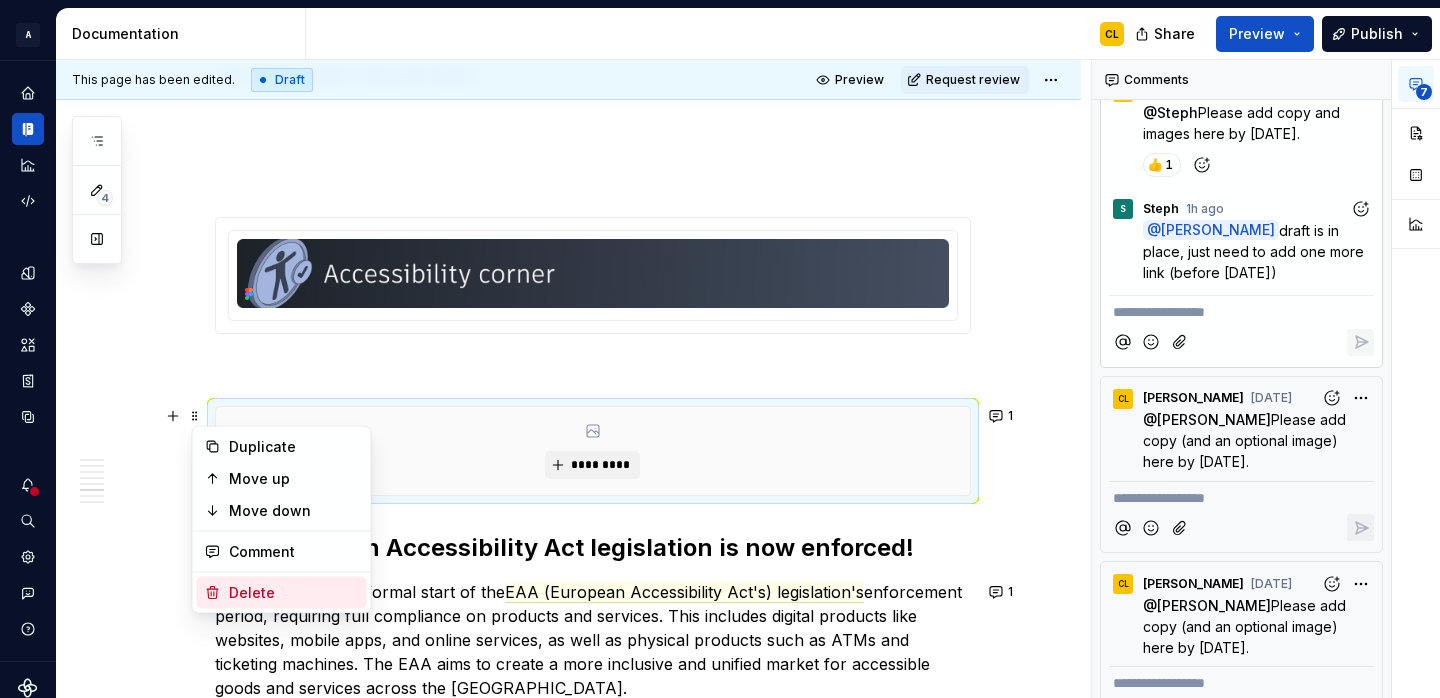 click on "Delete" at bounding box center [294, 593] 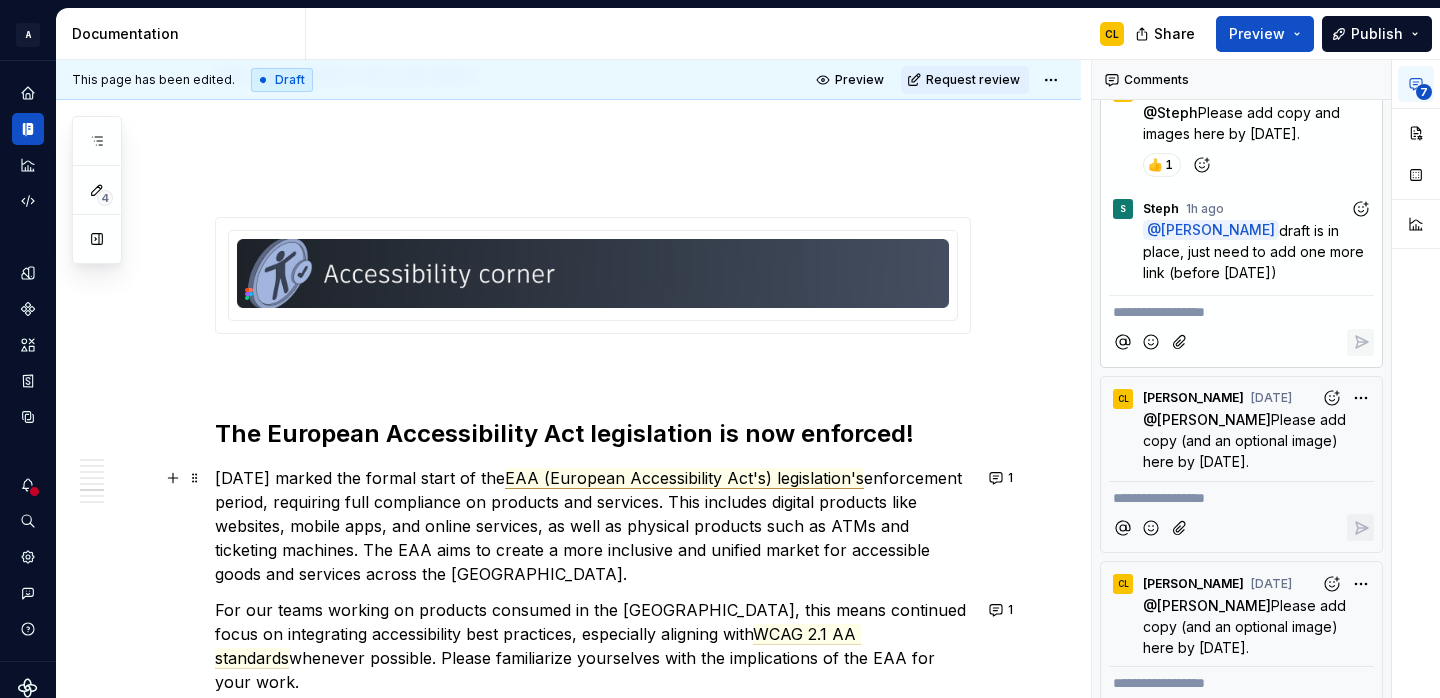 click on "EAA (European Accessibility Act's) legislation's" at bounding box center (684, 478) 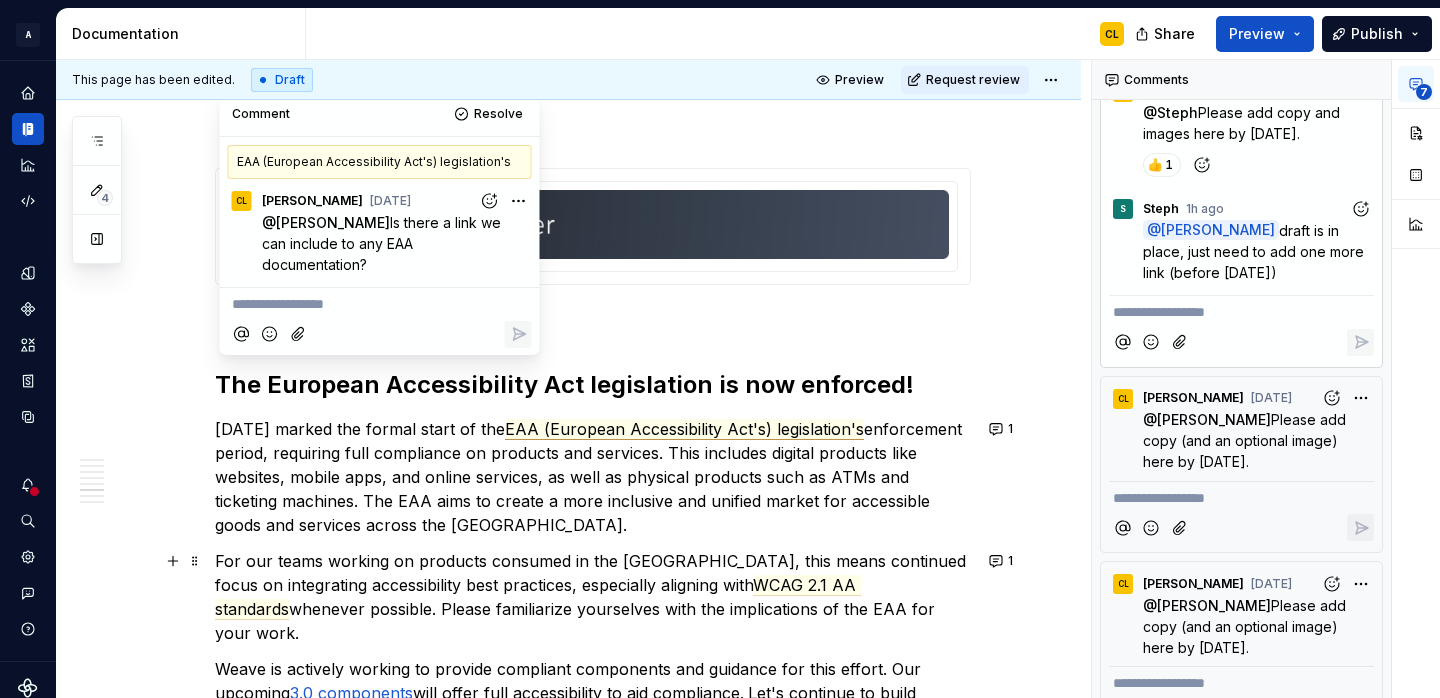 scroll, scrollTop: 3527, scrollLeft: 0, axis: vertical 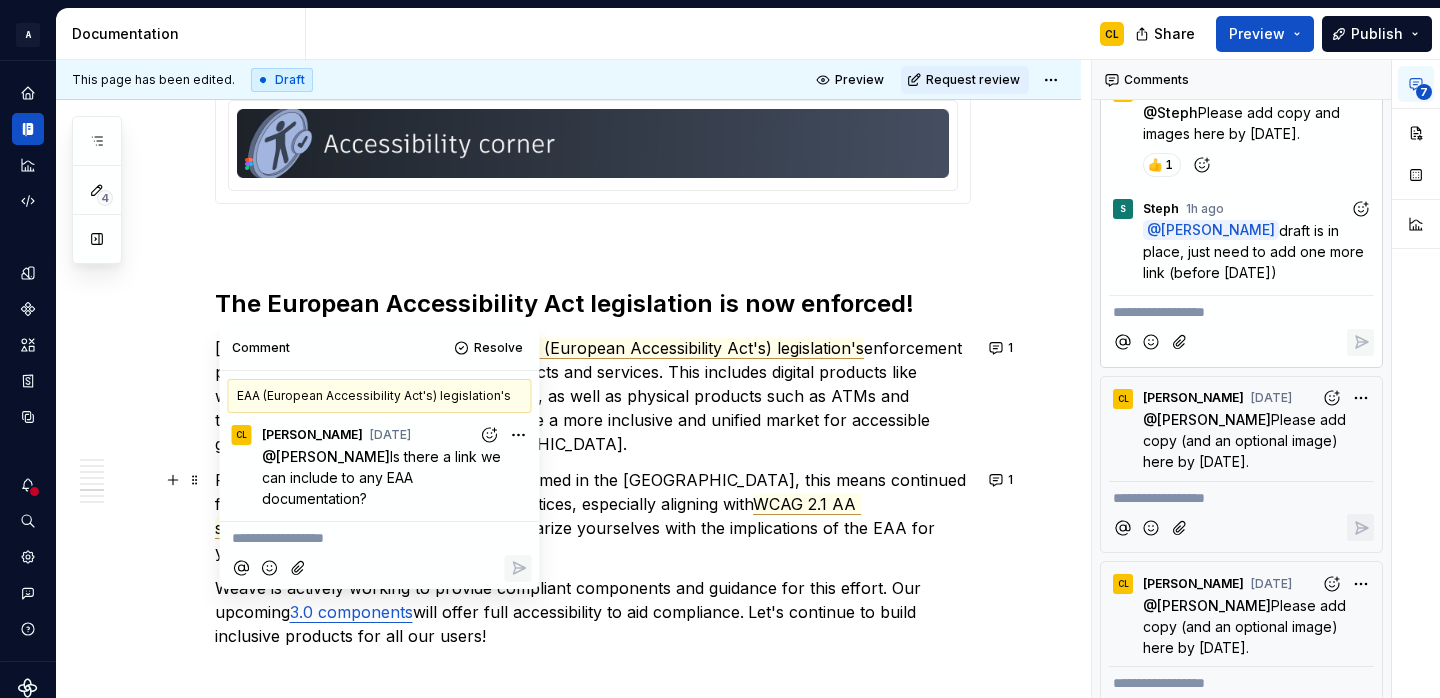 click on "WCAG 2.1 AA standards" at bounding box center [538, 516] 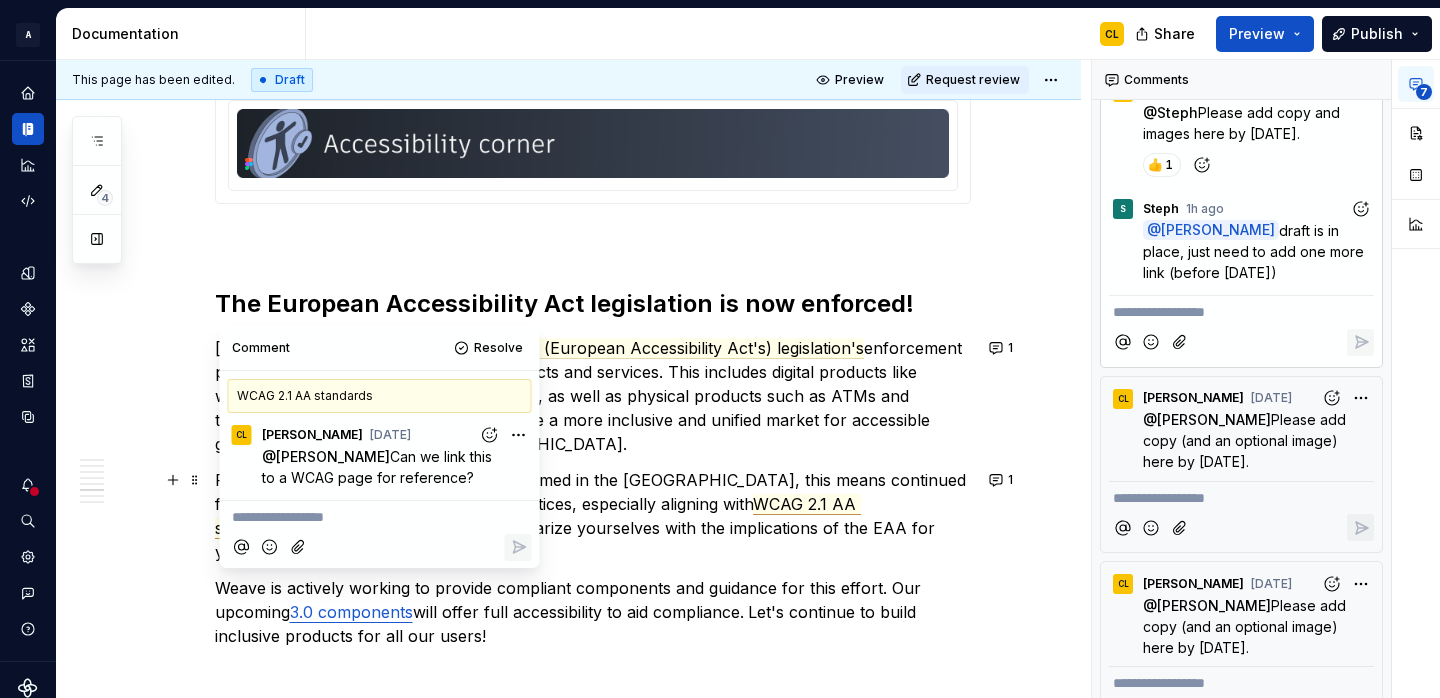 click on "For our teams working on products consumed in the [GEOGRAPHIC_DATA], this means continued focus on integrating accessibility best practices, especially aligning with  WCAG 2.1 AA standards  whenever possible. Please familiarize yourselves with the implications of the EAA for your work." at bounding box center (593, 516) 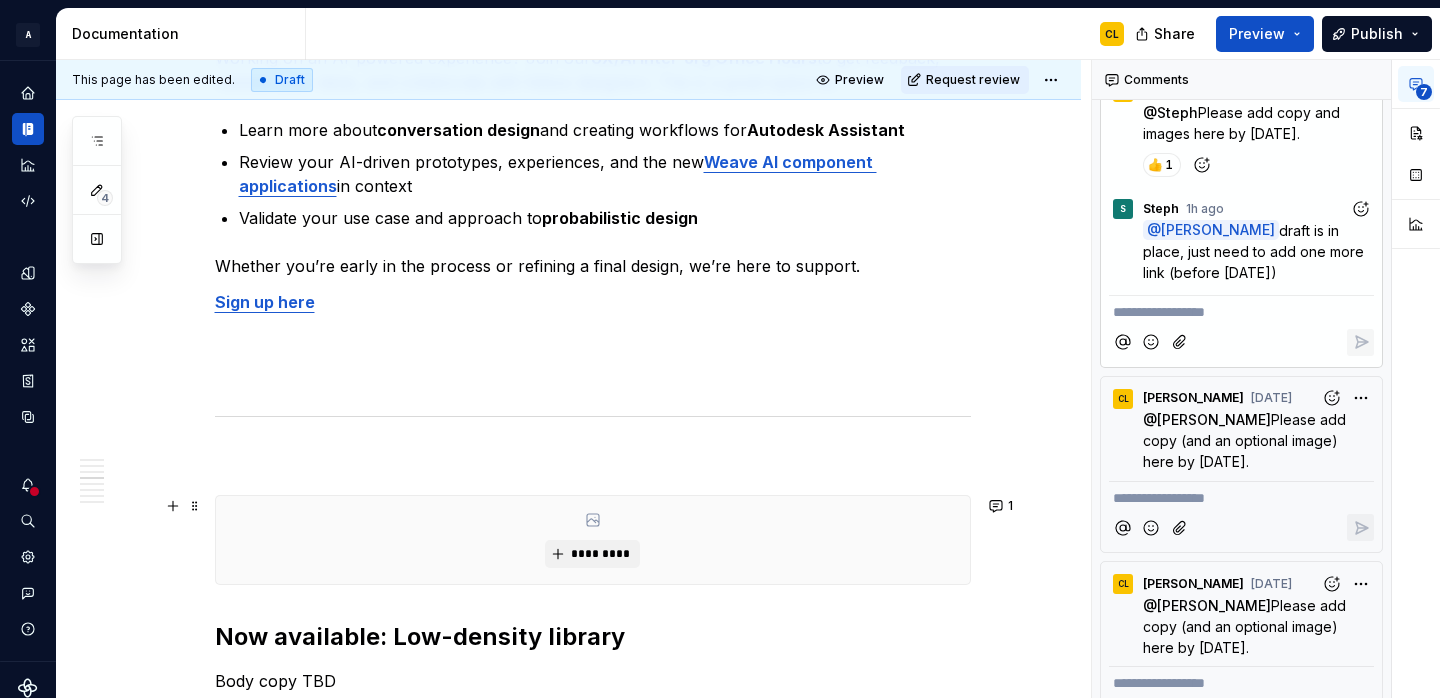 scroll, scrollTop: 2010, scrollLeft: 0, axis: vertical 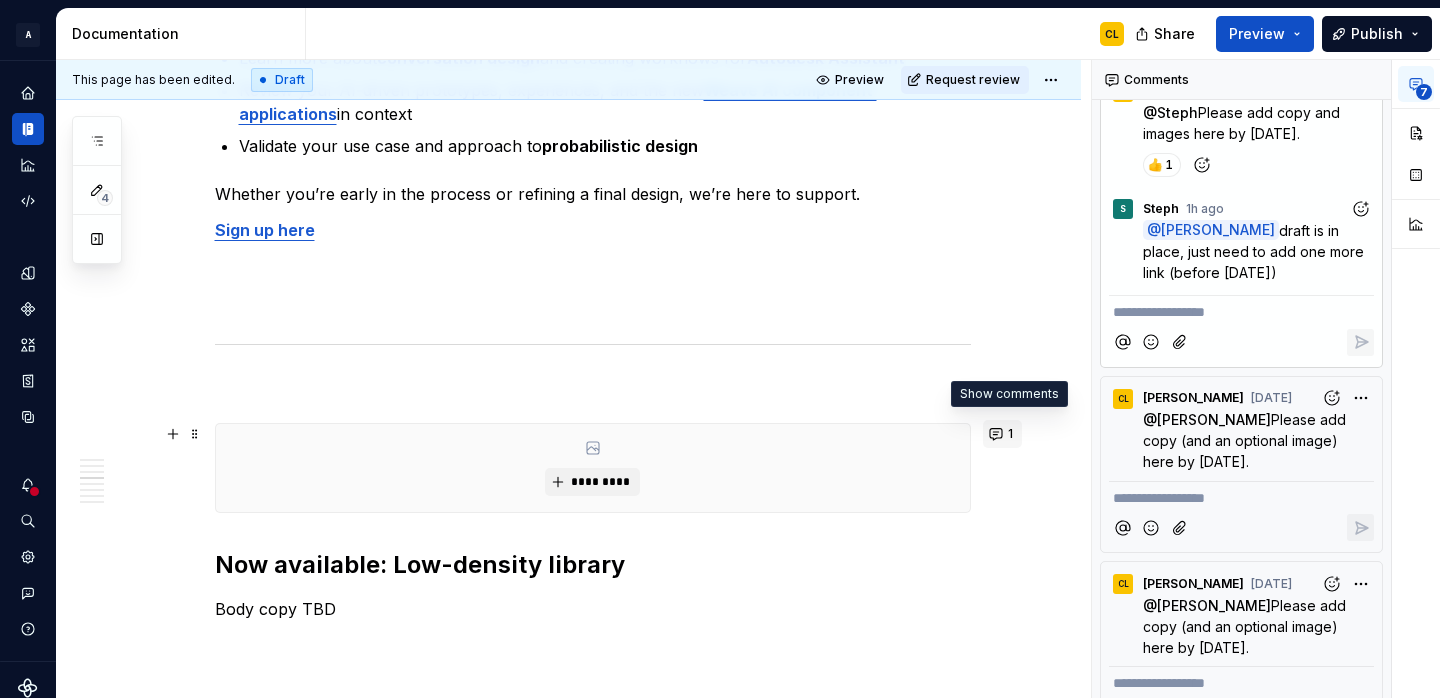 click on "1" at bounding box center [1002, 434] 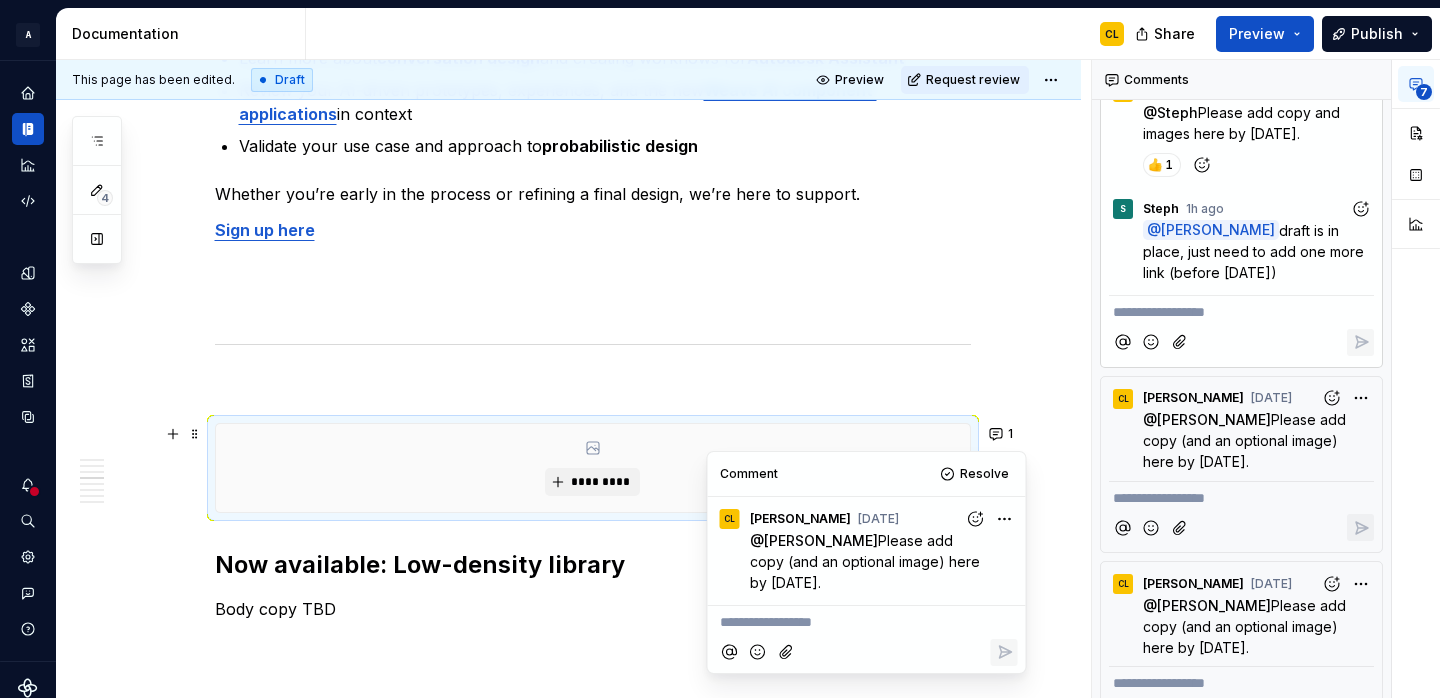 click on "Now available: Low-density library" at bounding box center (593, 565) 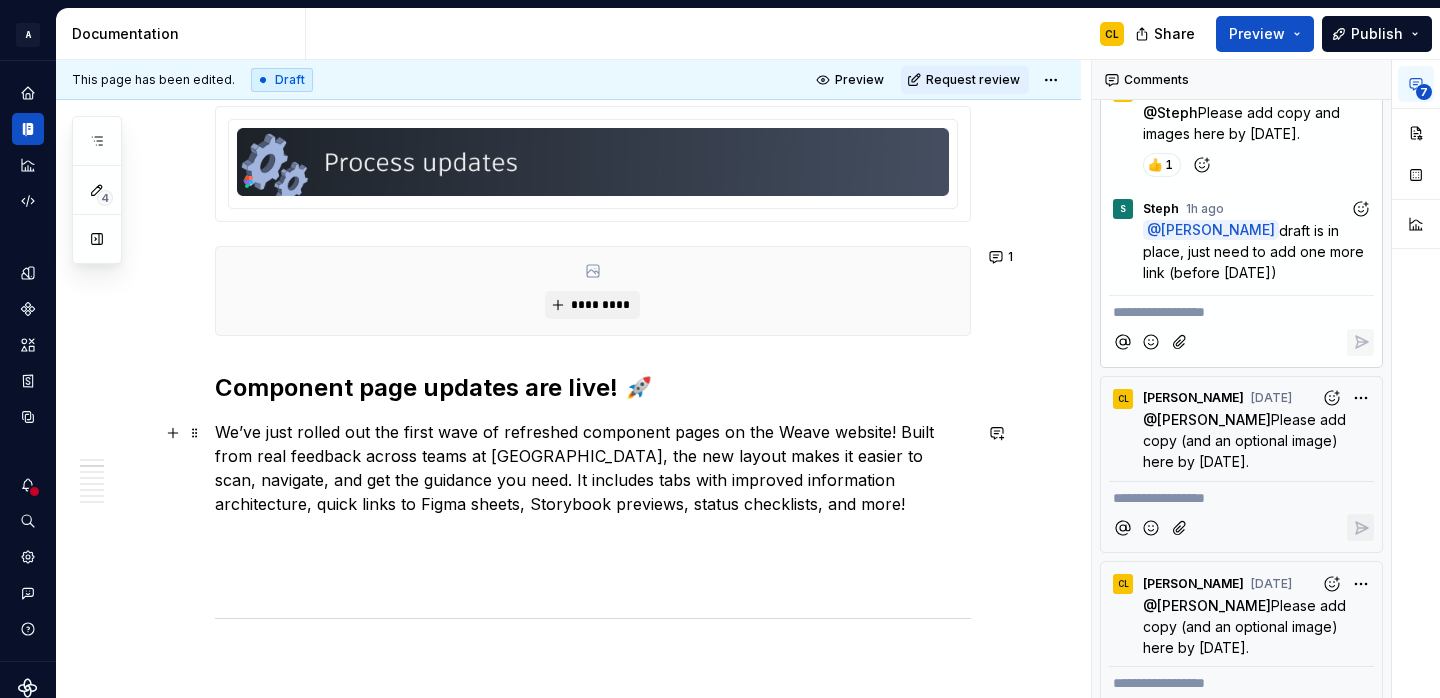 scroll, scrollTop: 1231, scrollLeft: 0, axis: vertical 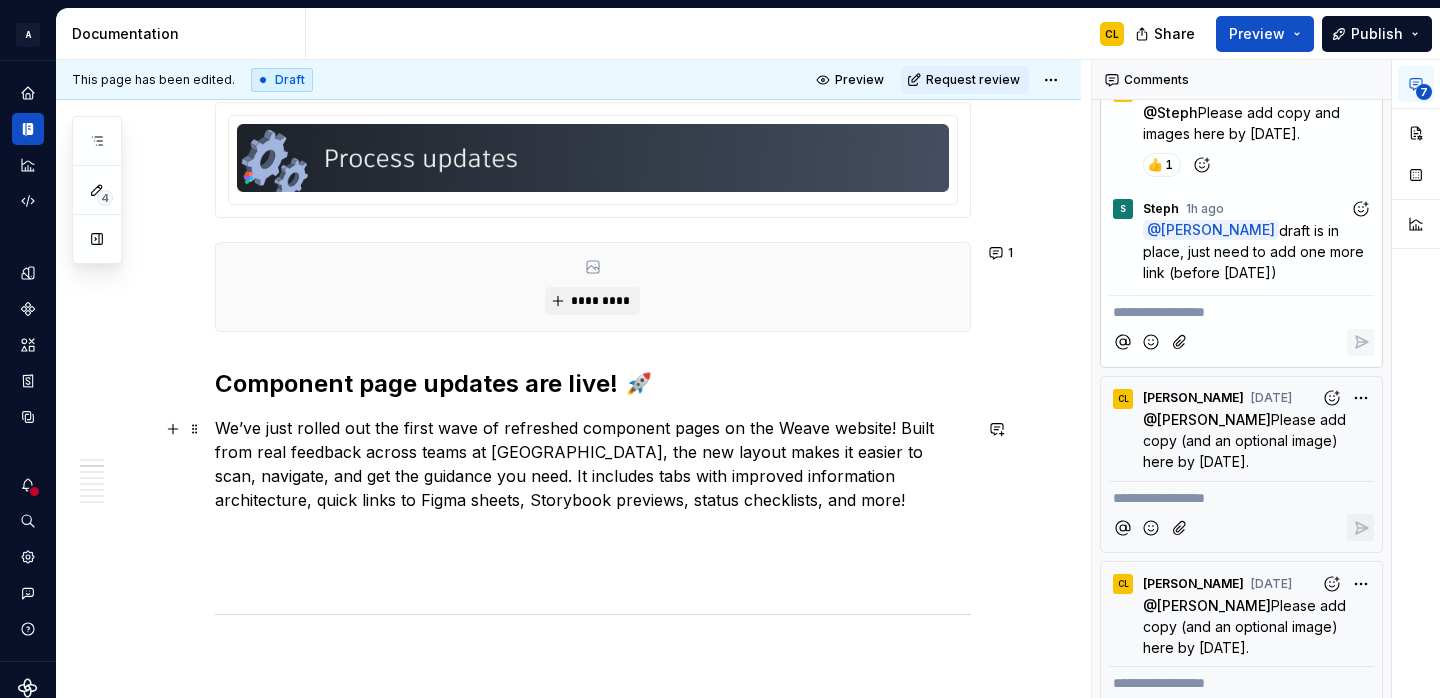click on "We’ve just rolled out the first wave of refreshed component pages on the Weave website! Built from real feedback across teams at [GEOGRAPHIC_DATA], the new layout makes it easier to scan, navigate, and get the guidance you need. It includes tabs with improved information architecture, quick links to Figma sheets, Storybook previews, status checklists, and more!" at bounding box center (593, 464) 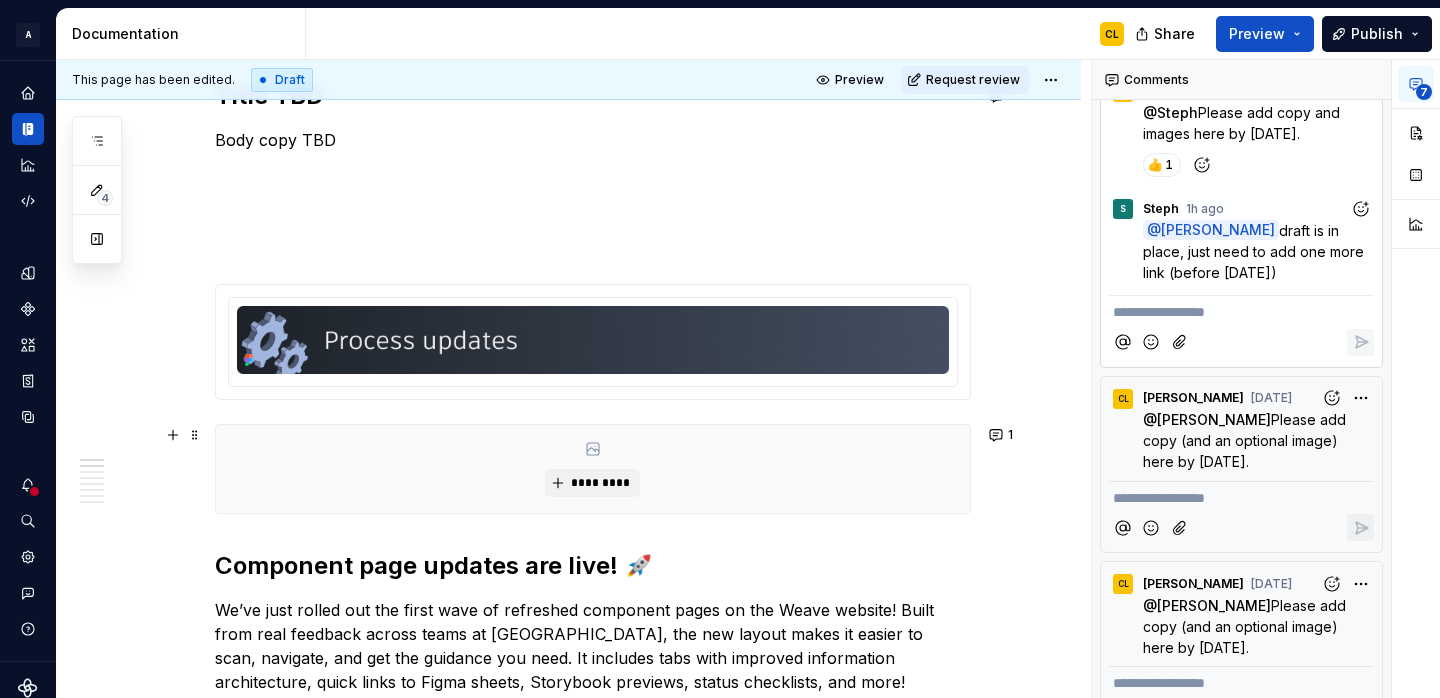 scroll, scrollTop: 1042, scrollLeft: 0, axis: vertical 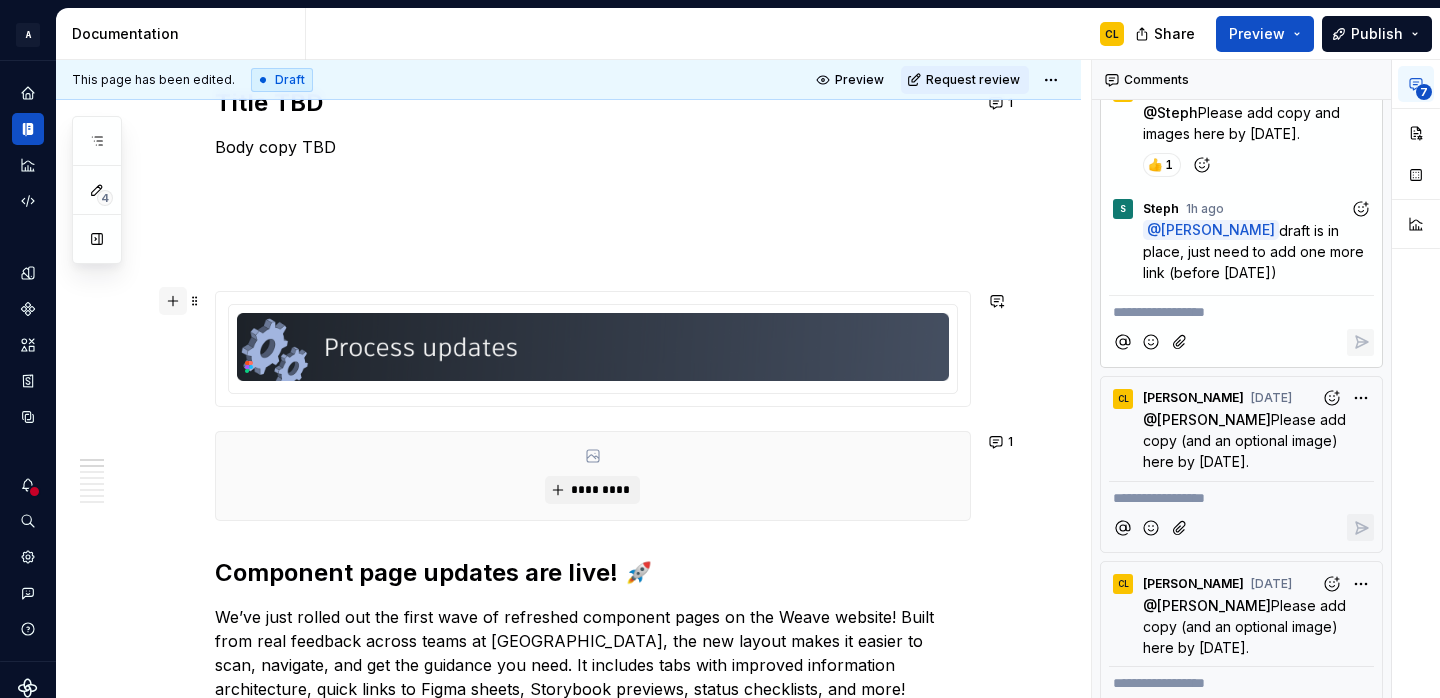click at bounding box center (173, 301) 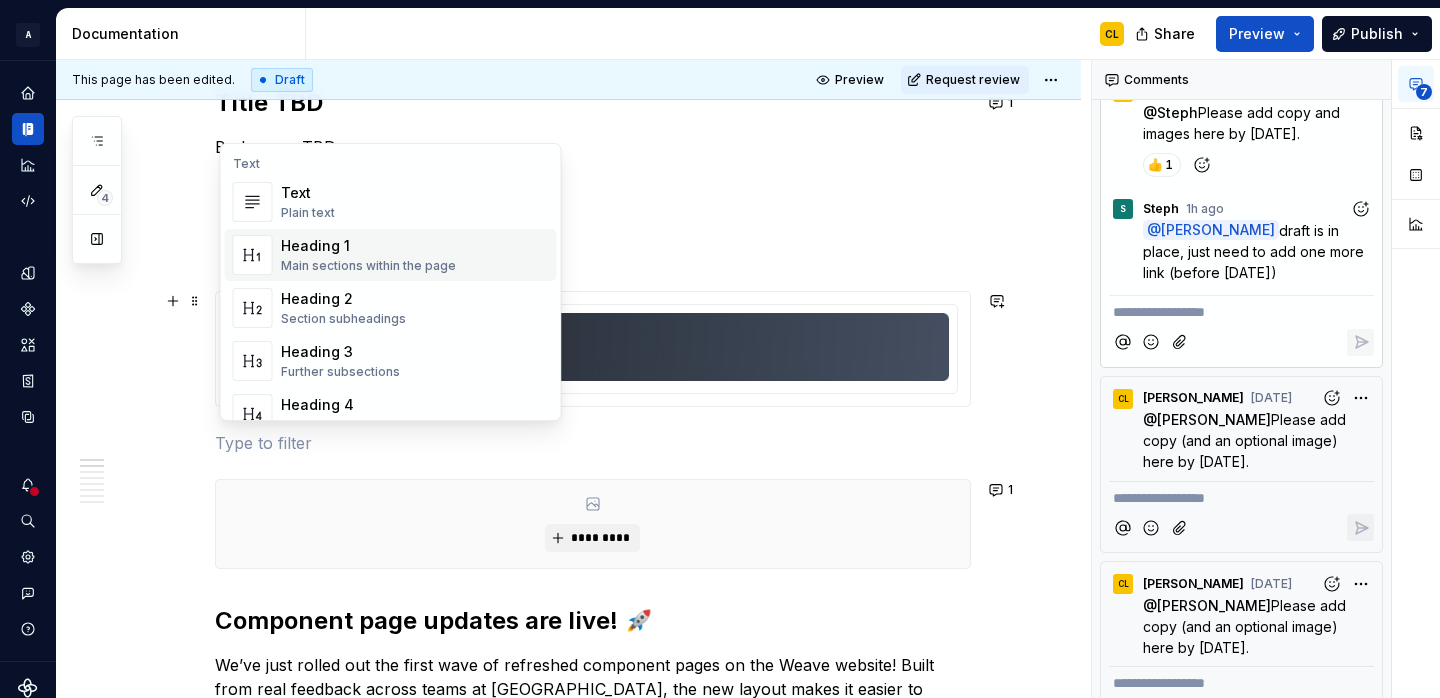 click at bounding box center [593, 219] 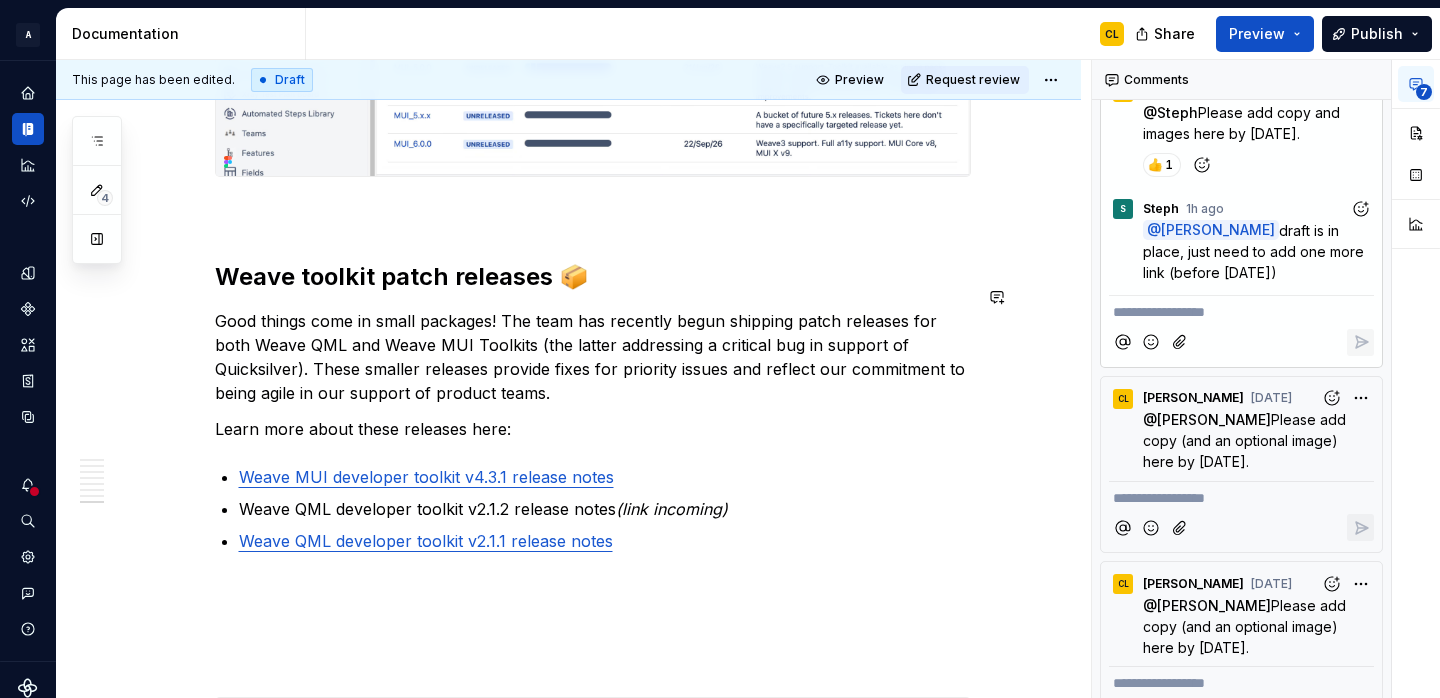 scroll, scrollTop: 4849, scrollLeft: 0, axis: vertical 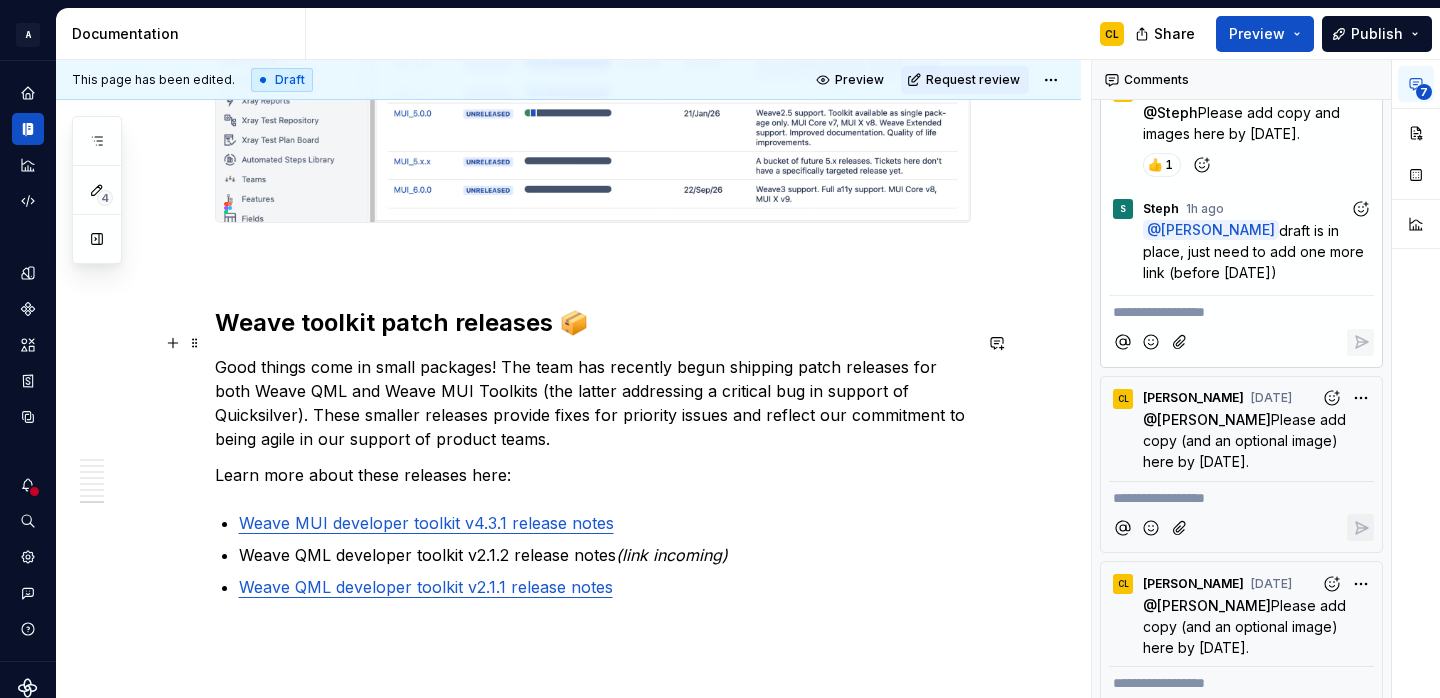 click on "Good things come in small packages! The team has recently begun shipping patch releases for both Weave QML and Weave MUI Toolkits (the latter addressing a critical bug in support of Quicksilver). These smaller releases provide fixes for priority issues and reflect our commitment to being agile in our support of product teams." at bounding box center [593, 403] 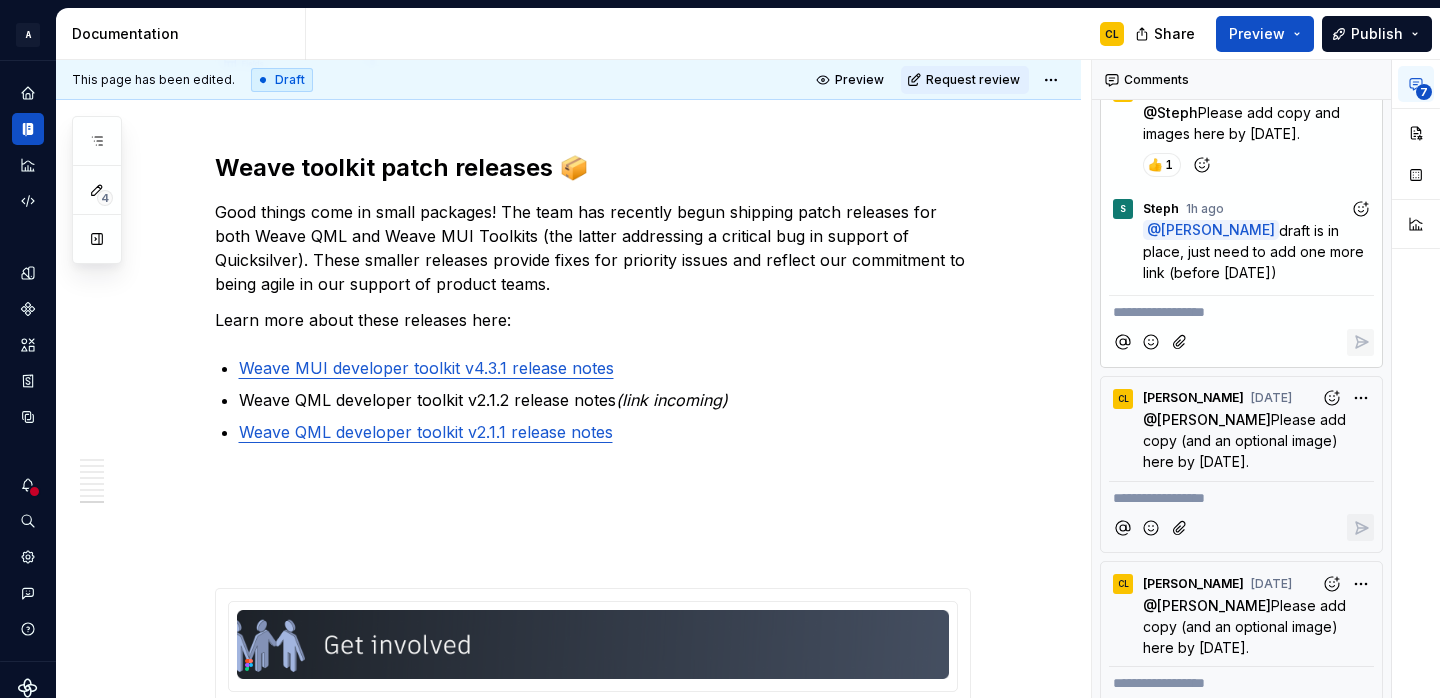scroll, scrollTop: 5102, scrollLeft: 0, axis: vertical 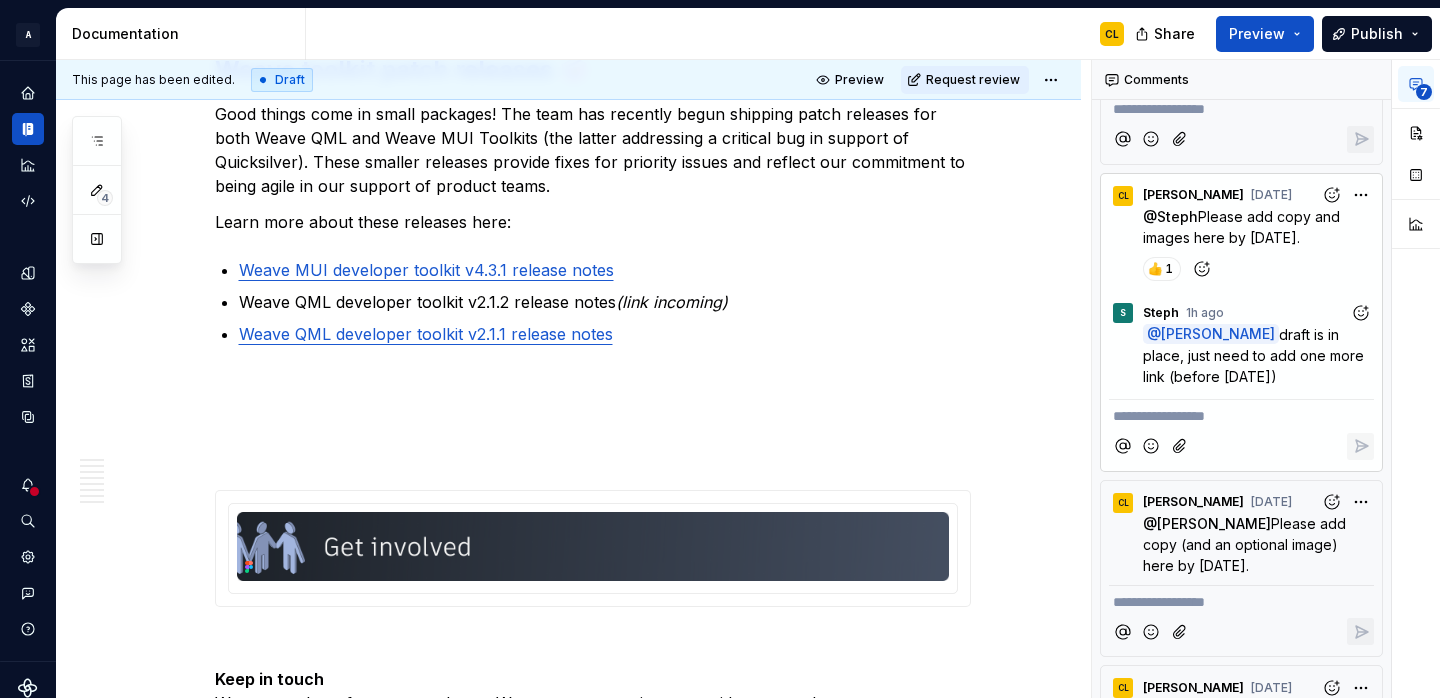 click on "draft is in place, just need to add one more link (before [DATE])" at bounding box center (1255, 355) 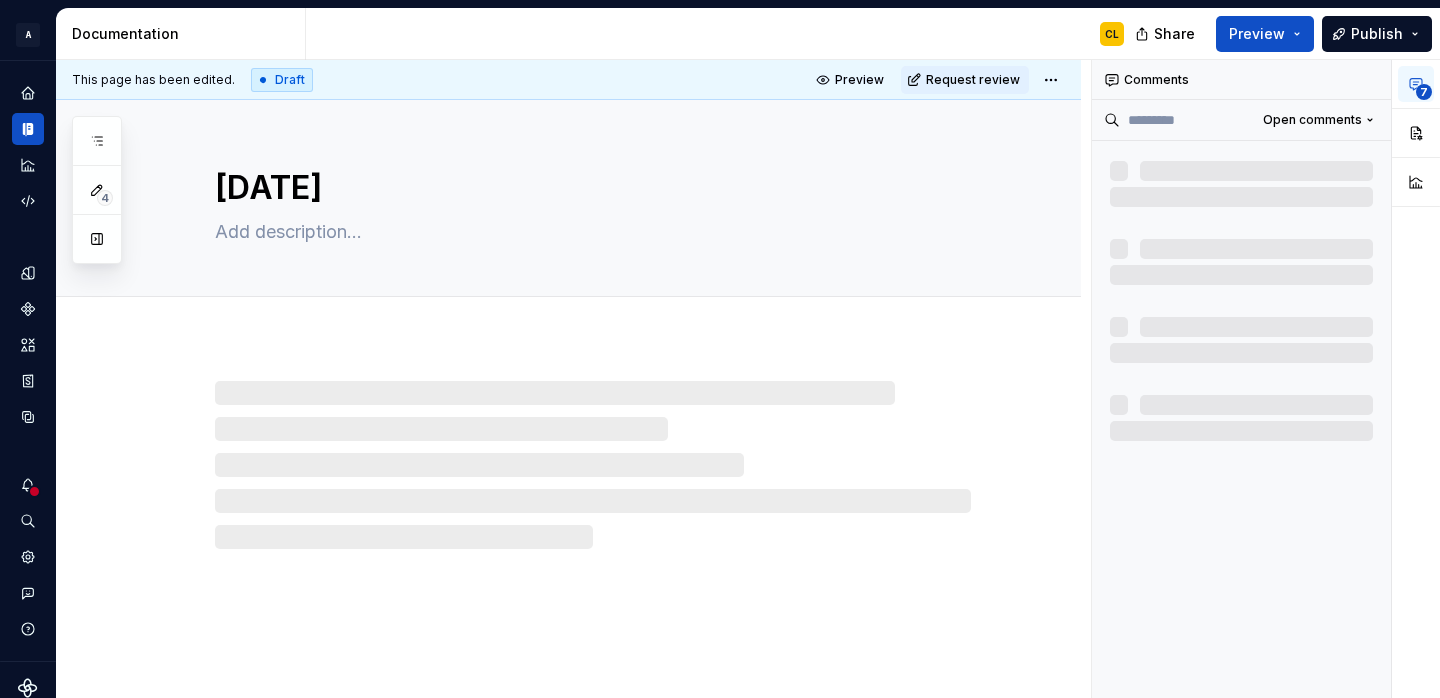type on "*" 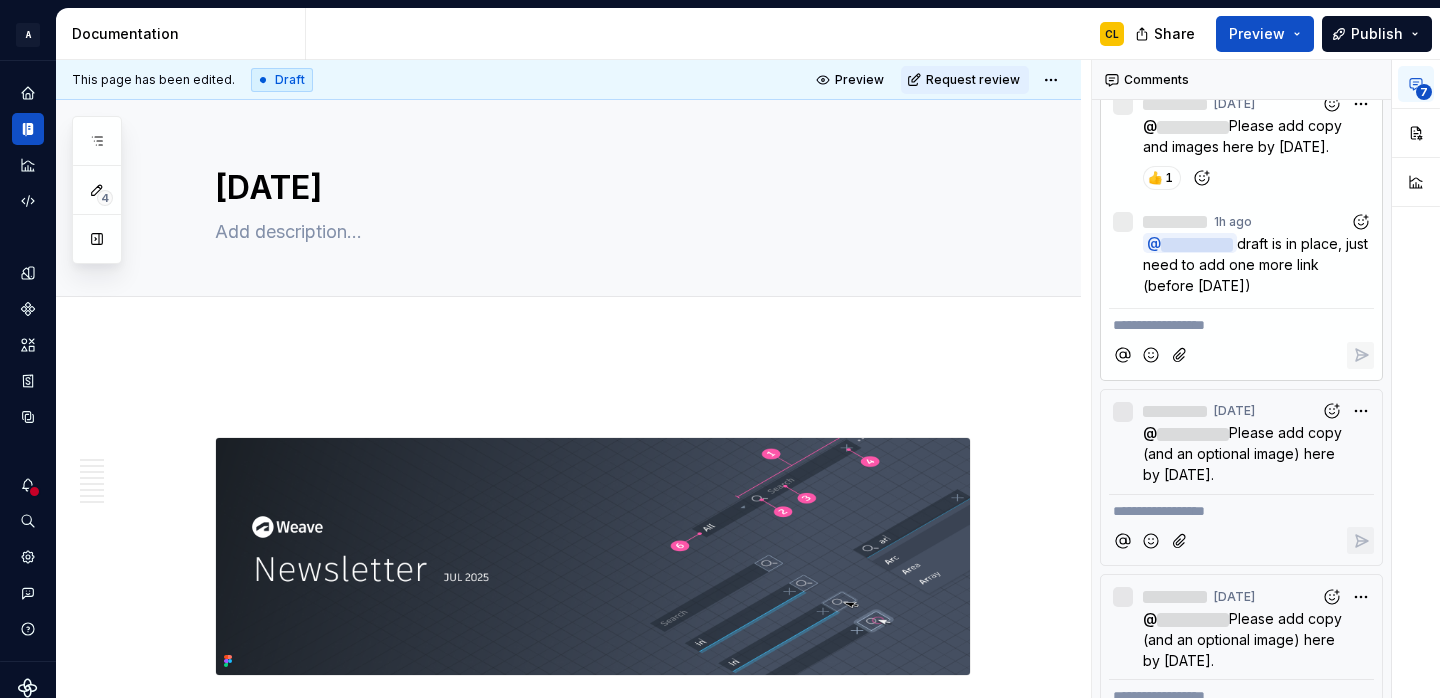 scroll, scrollTop: 833, scrollLeft: 0, axis: vertical 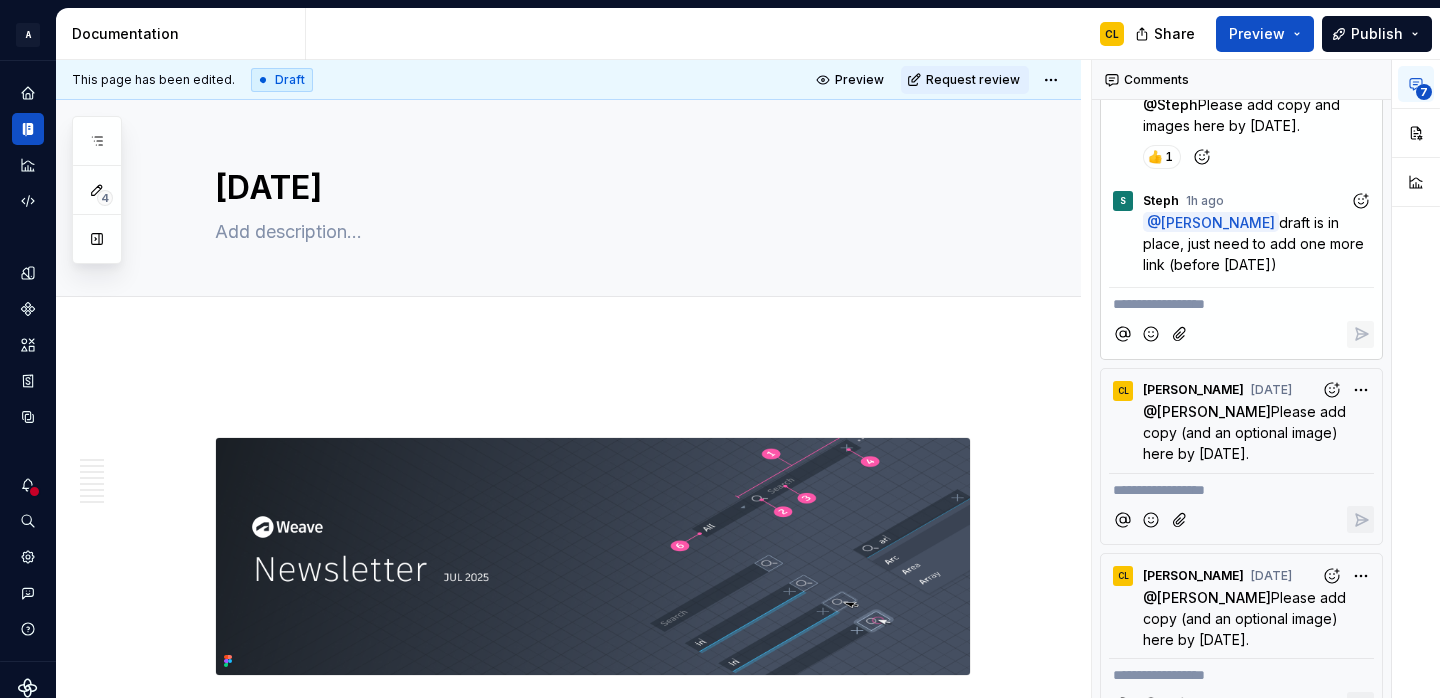 click at bounding box center [1360, 200] 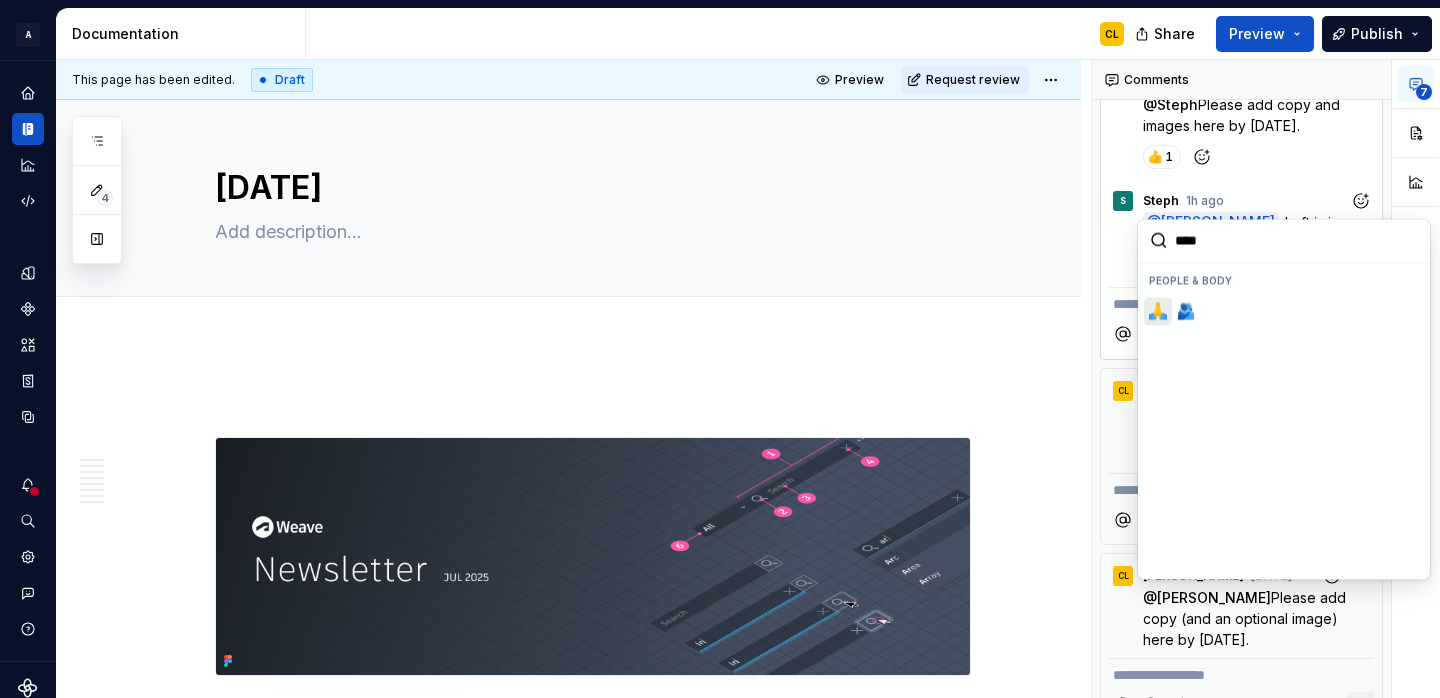 type on "*****" 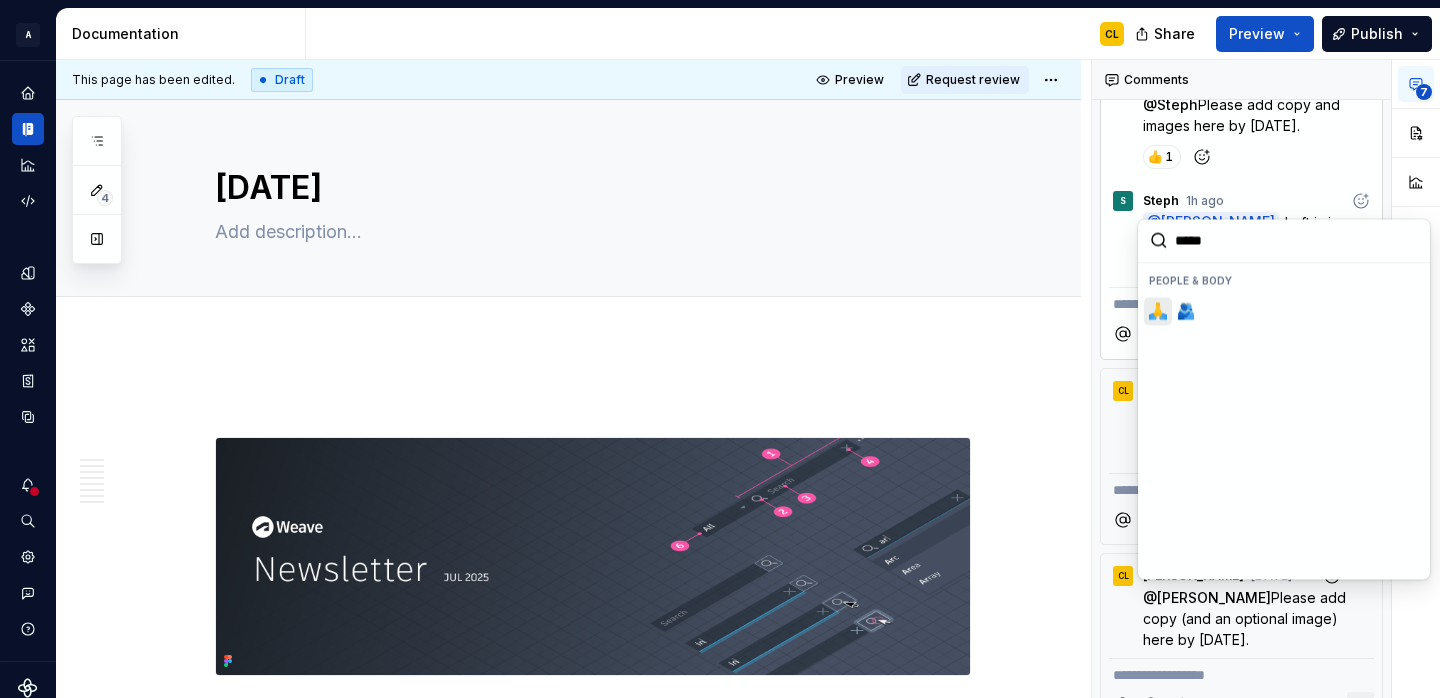 click on "🙏" at bounding box center (1158, 311) 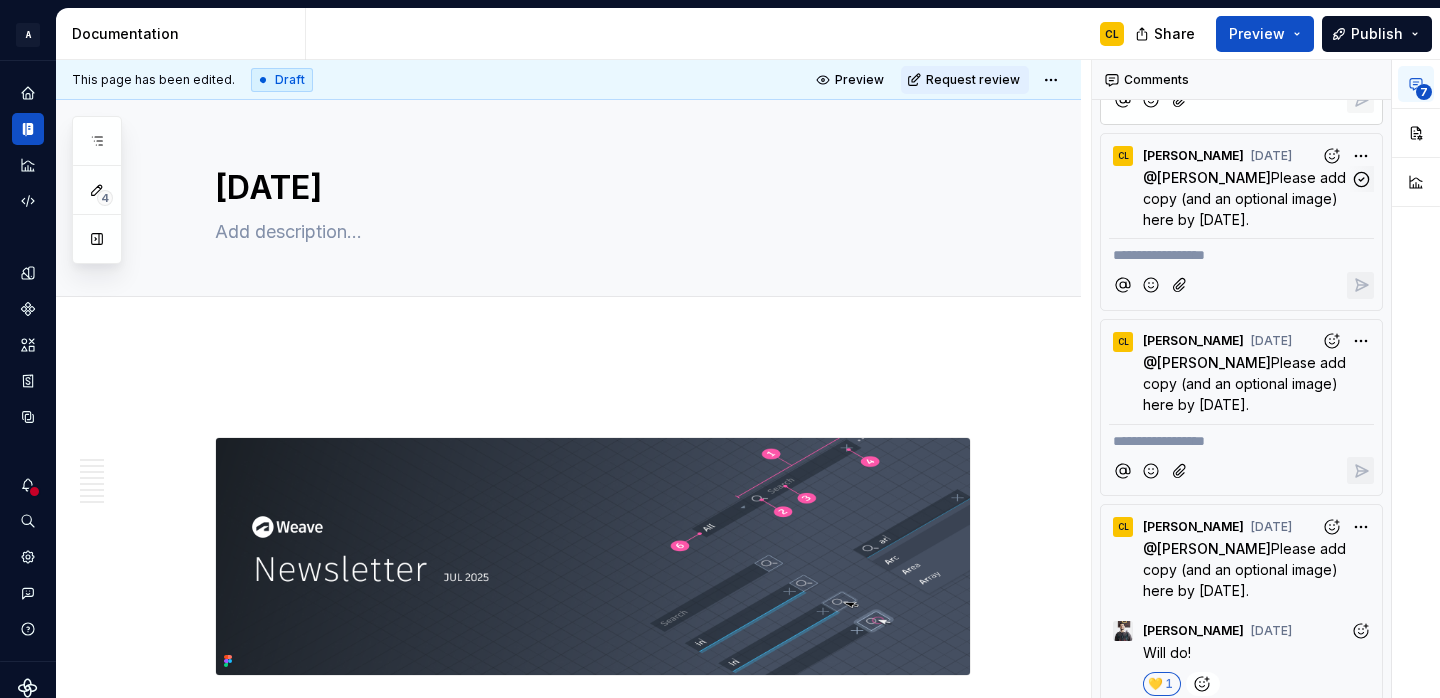 scroll, scrollTop: 1194, scrollLeft: 0, axis: vertical 